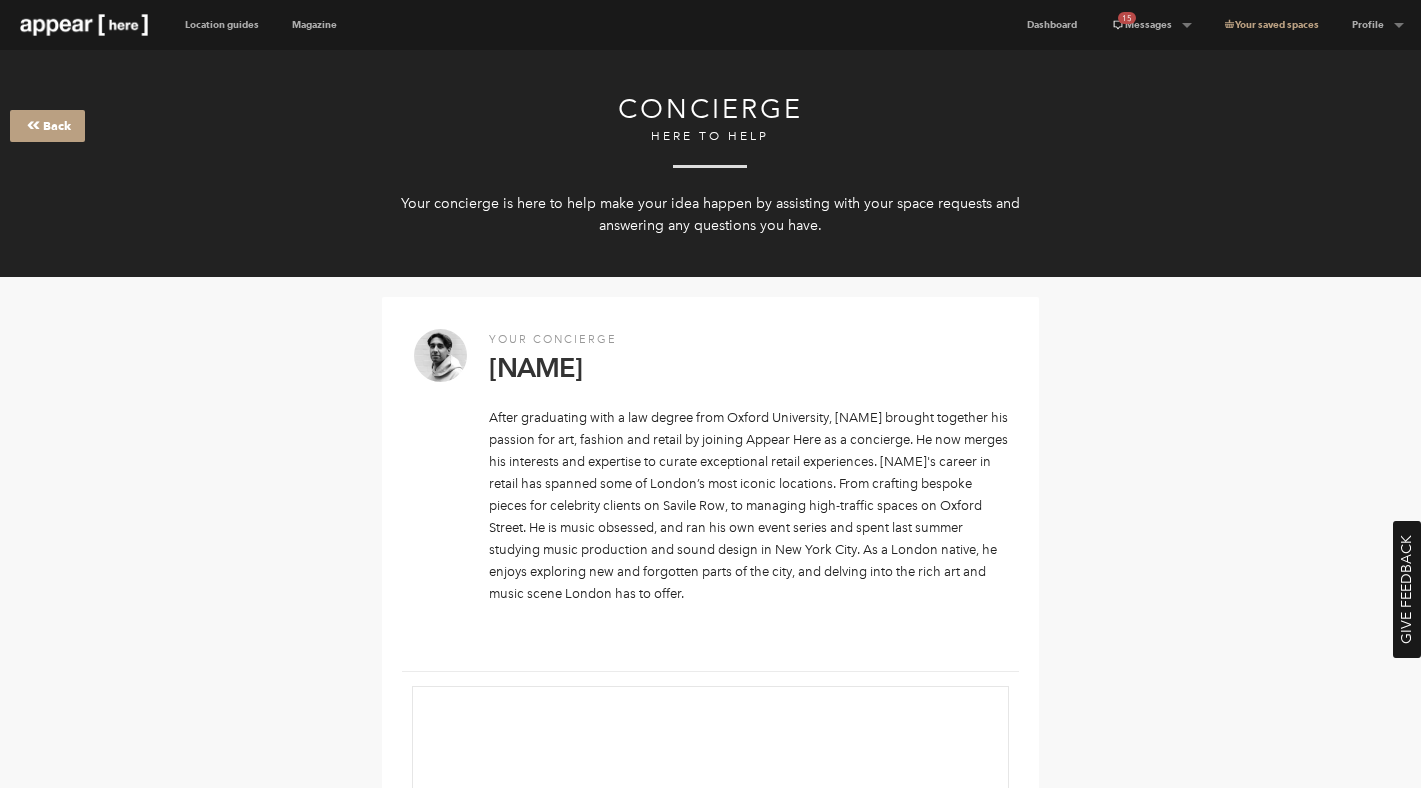 scroll, scrollTop: 543, scrollLeft: 0, axis: vertical 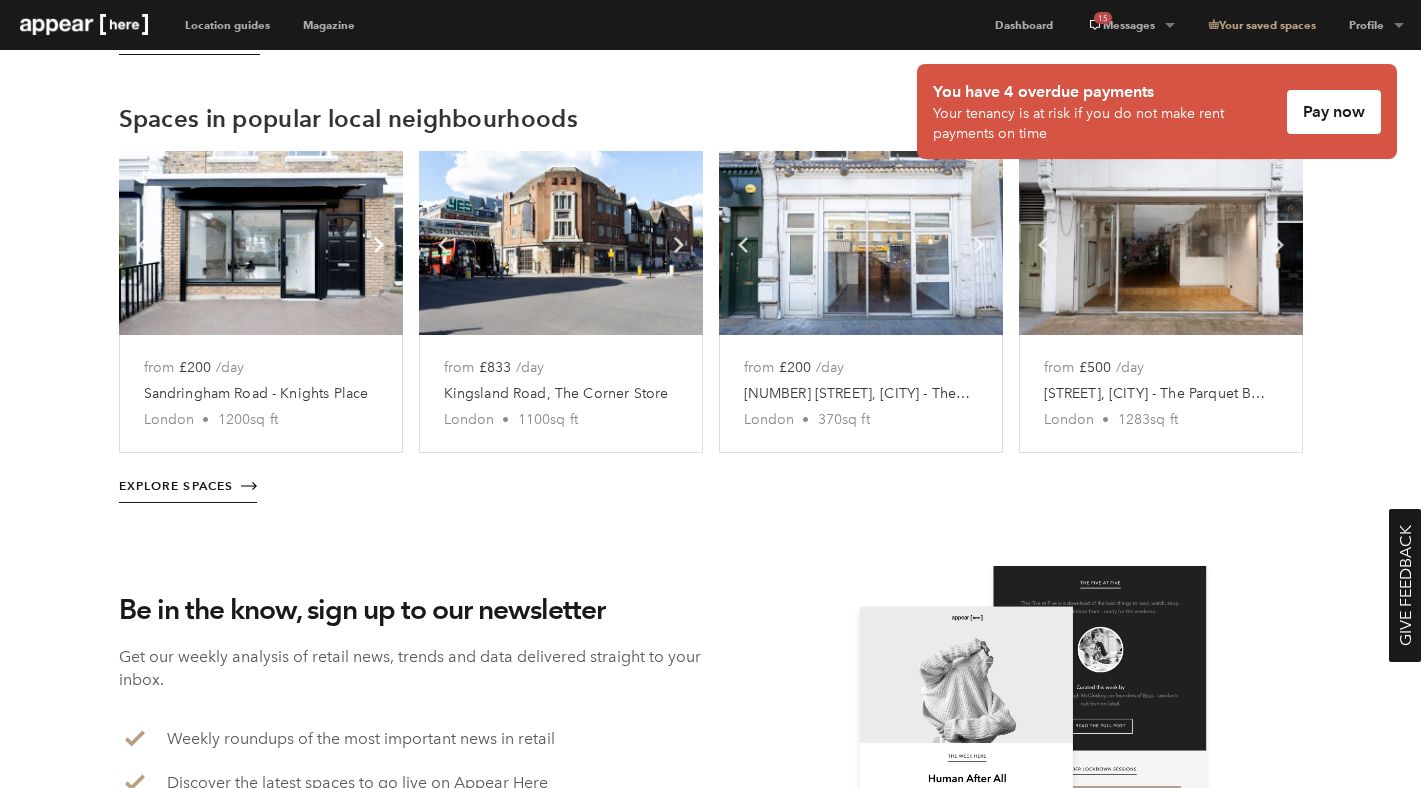 click on "Chevron-up" at bounding box center [379, 245] 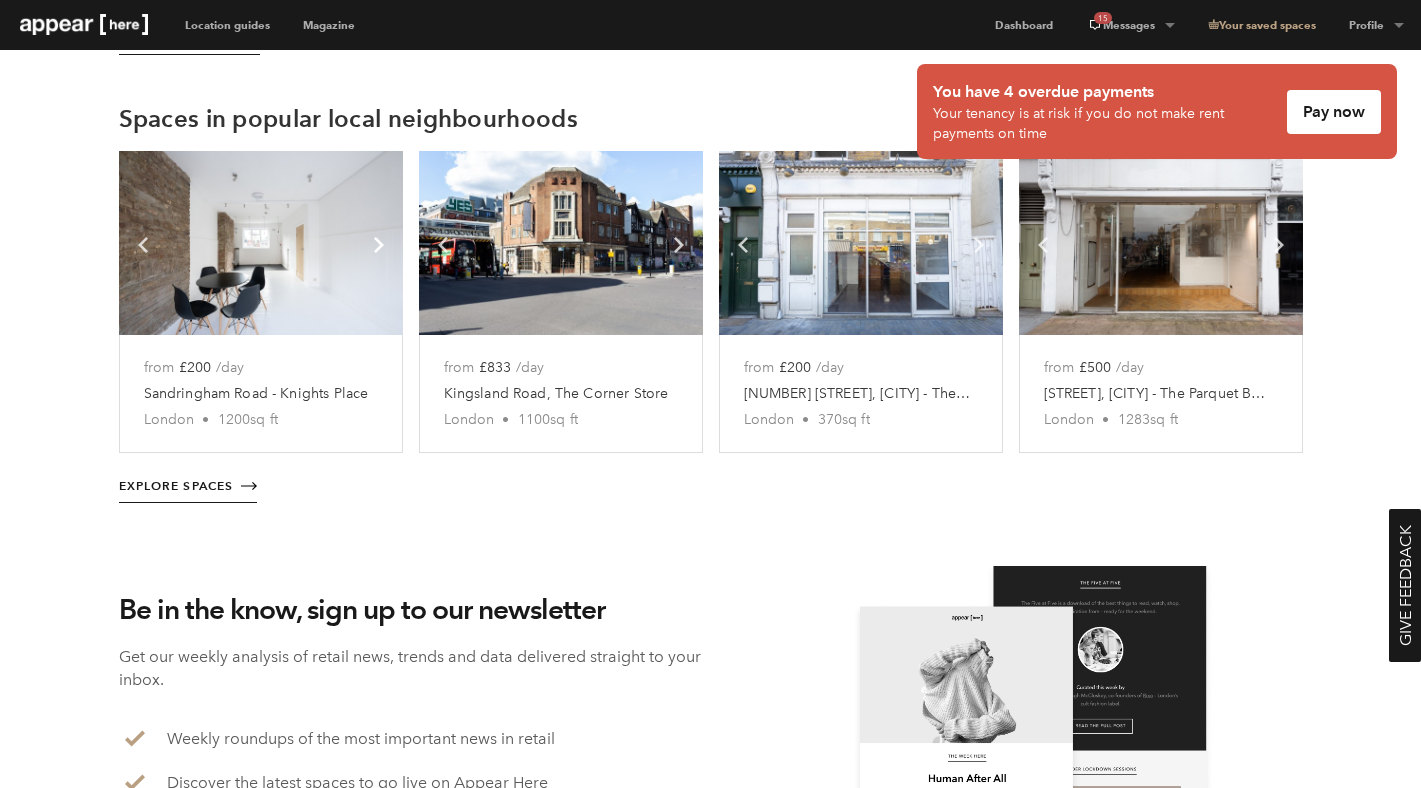 click on "Chevron-up" at bounding box center [379, 245] 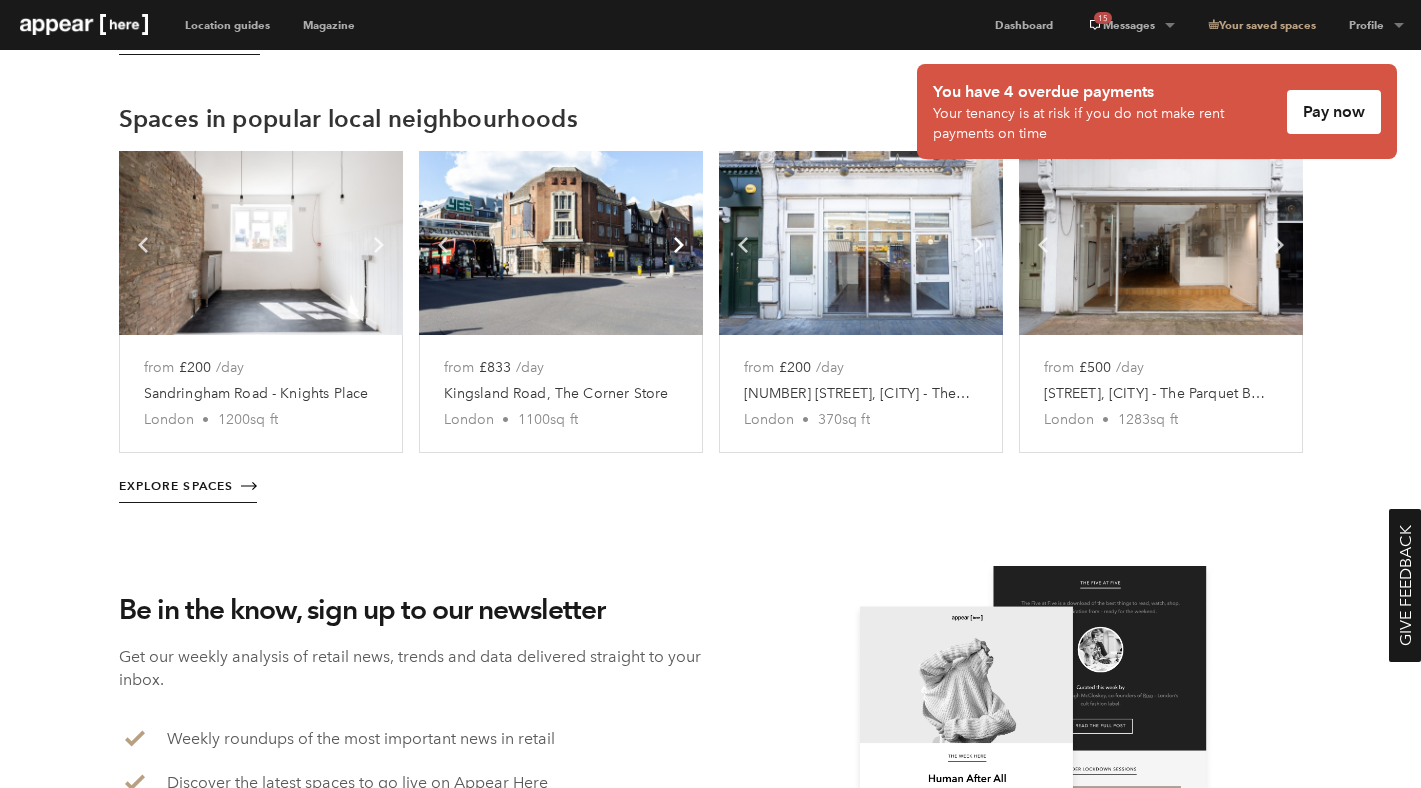 click at bounding box center (379, 245) 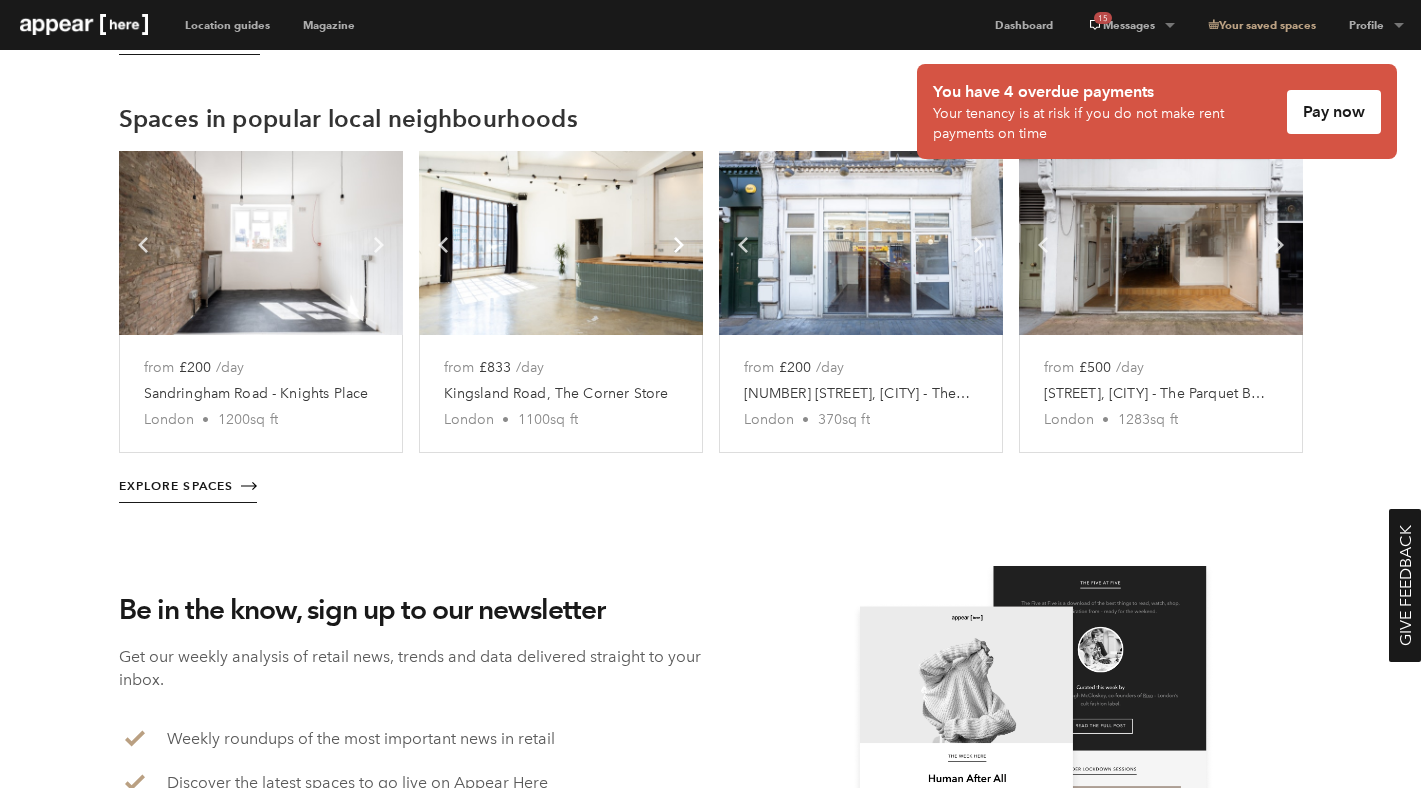 click at bounding box center [379, 245] 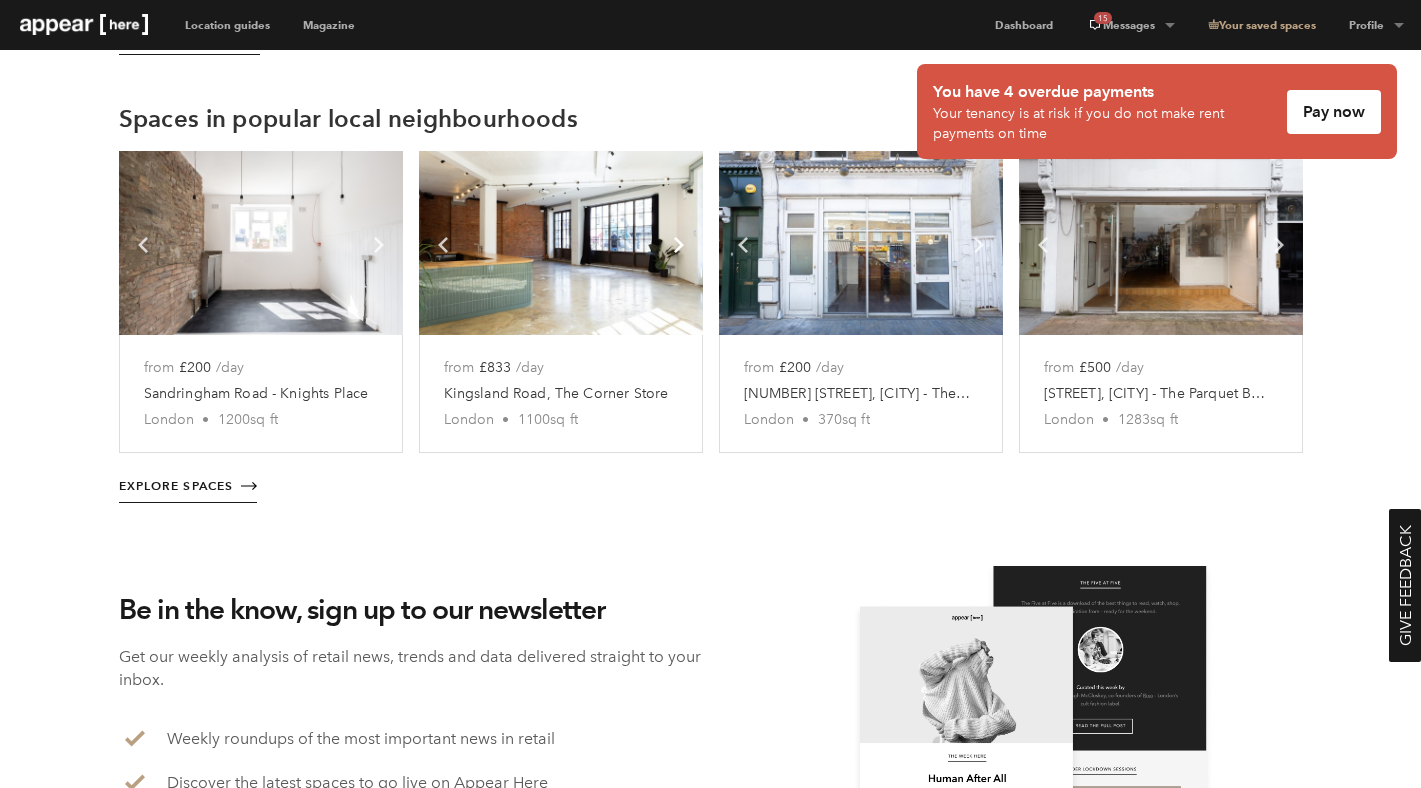 click at bounding box center (379, 245) 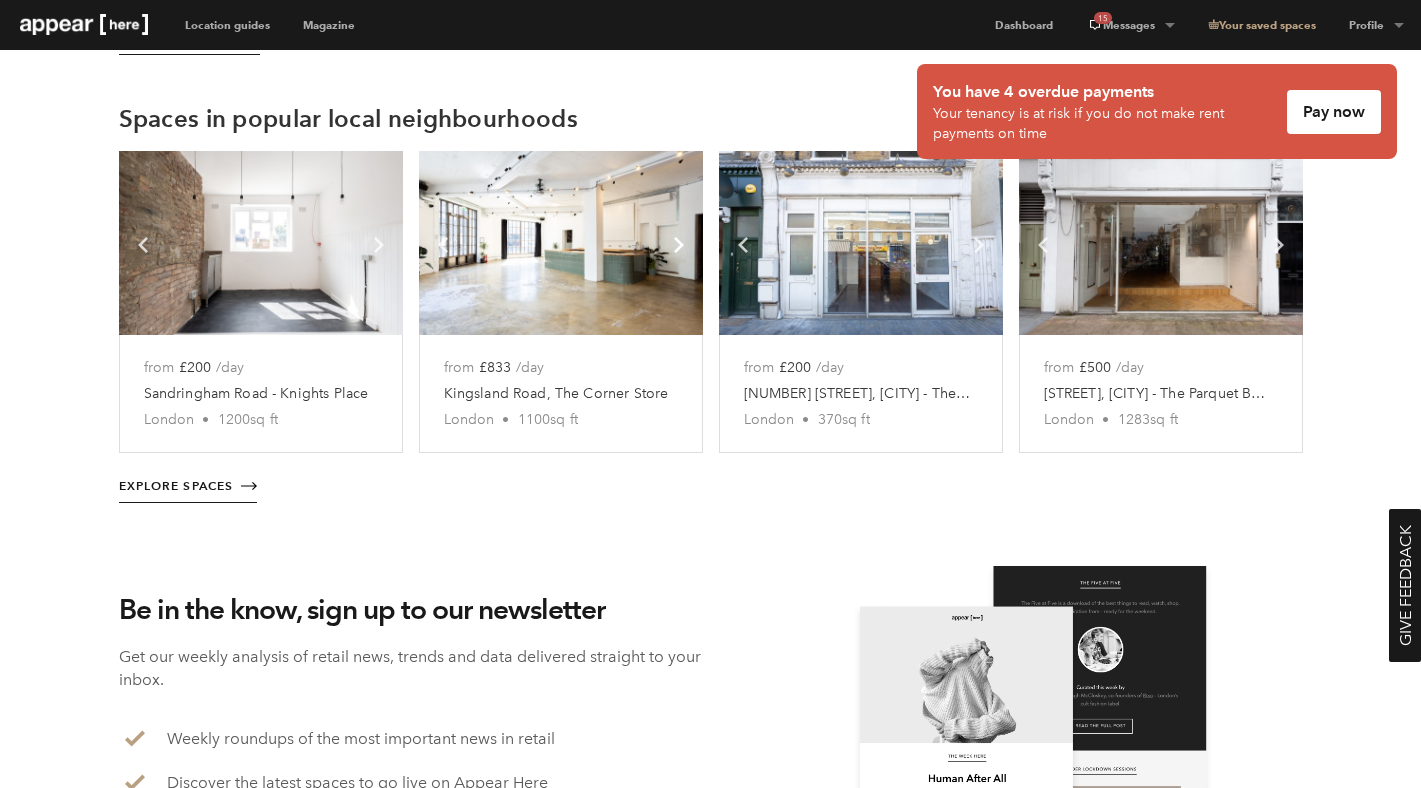 click at bounding box center (379, 245) 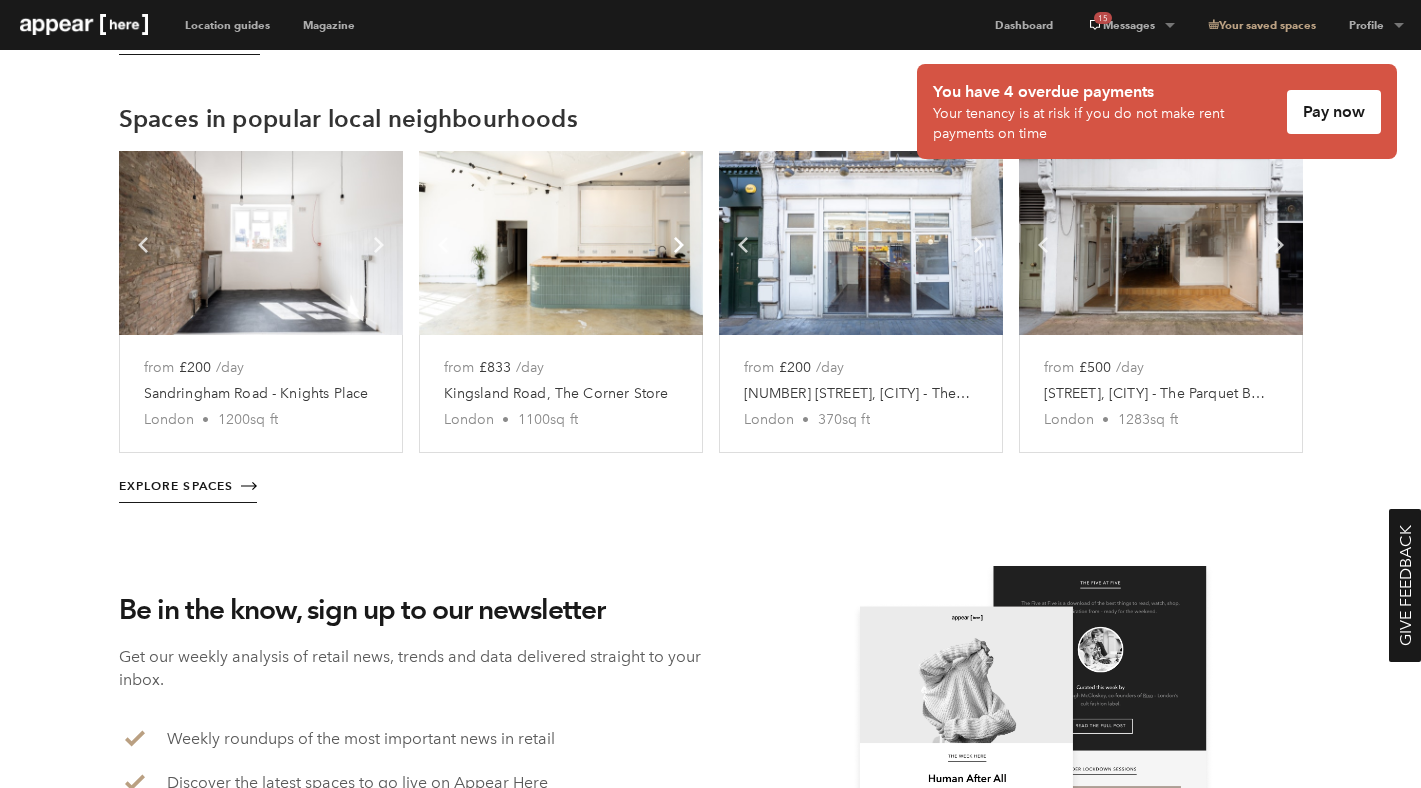 click at bounding box center [379, 245] 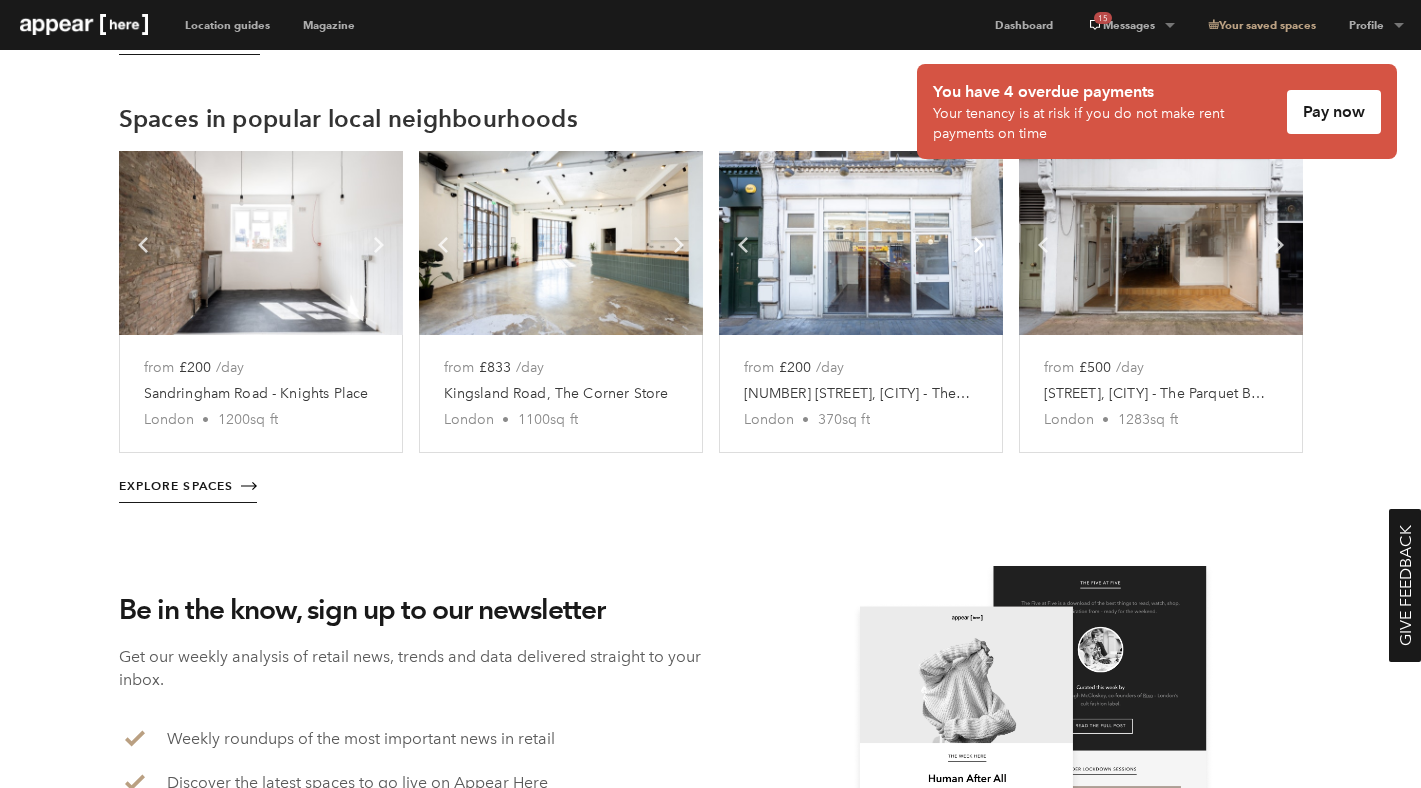 click on "Chevron-up" at bounding box center [379, 245] 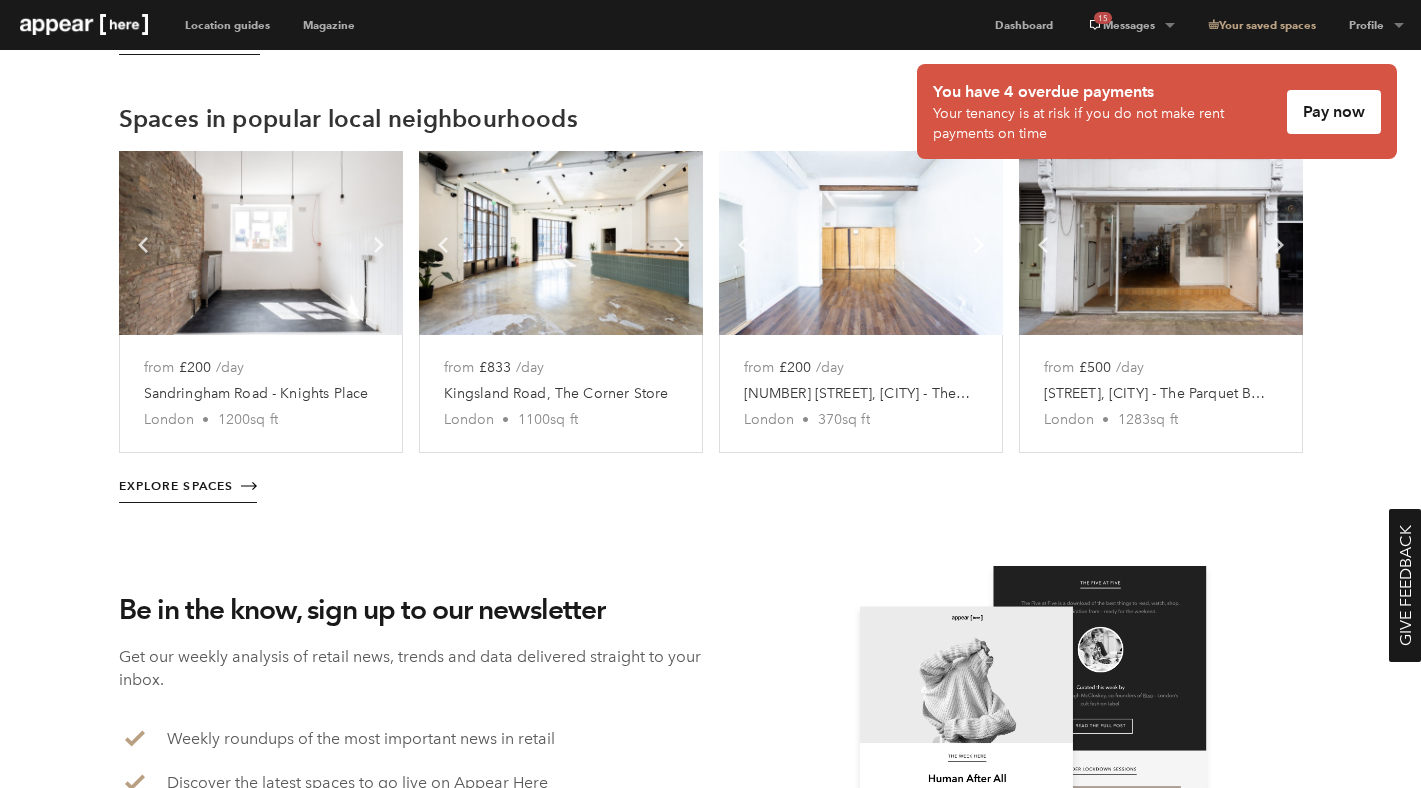 click on "Chevron-up" at bounding box center (379, 245) 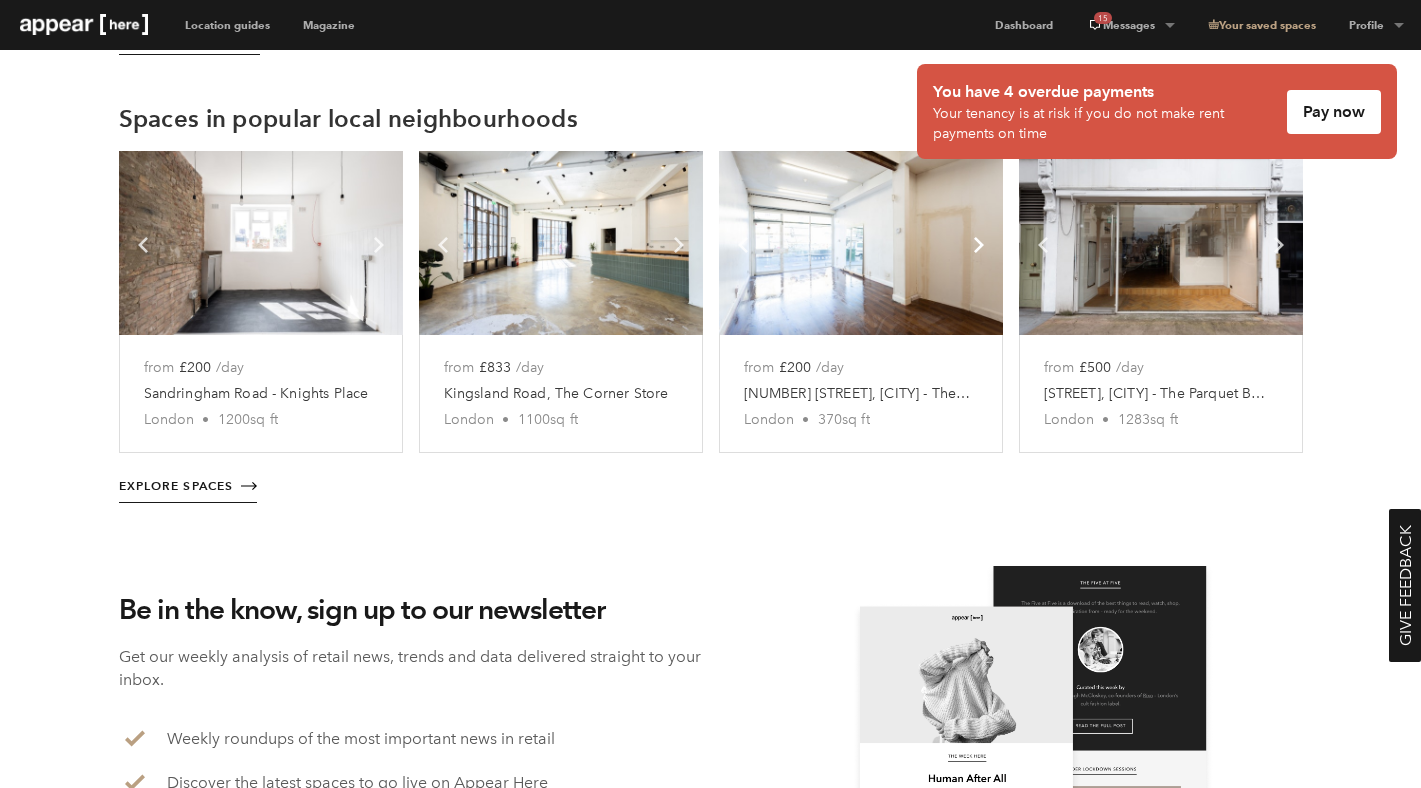 click on "Chevron-up" at bounding box center [379, 245] 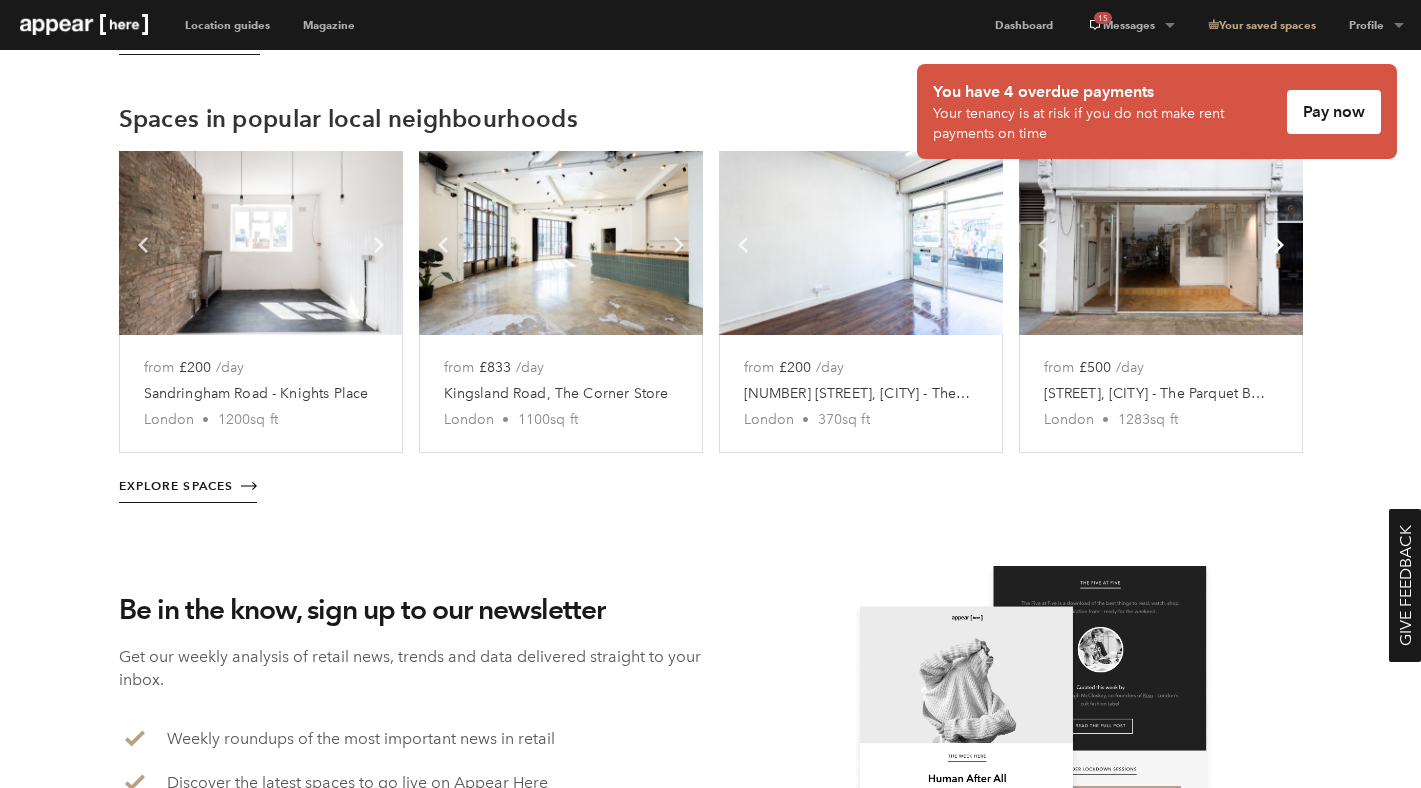 click on "Chevron-up" at bounding box center (379, 245) 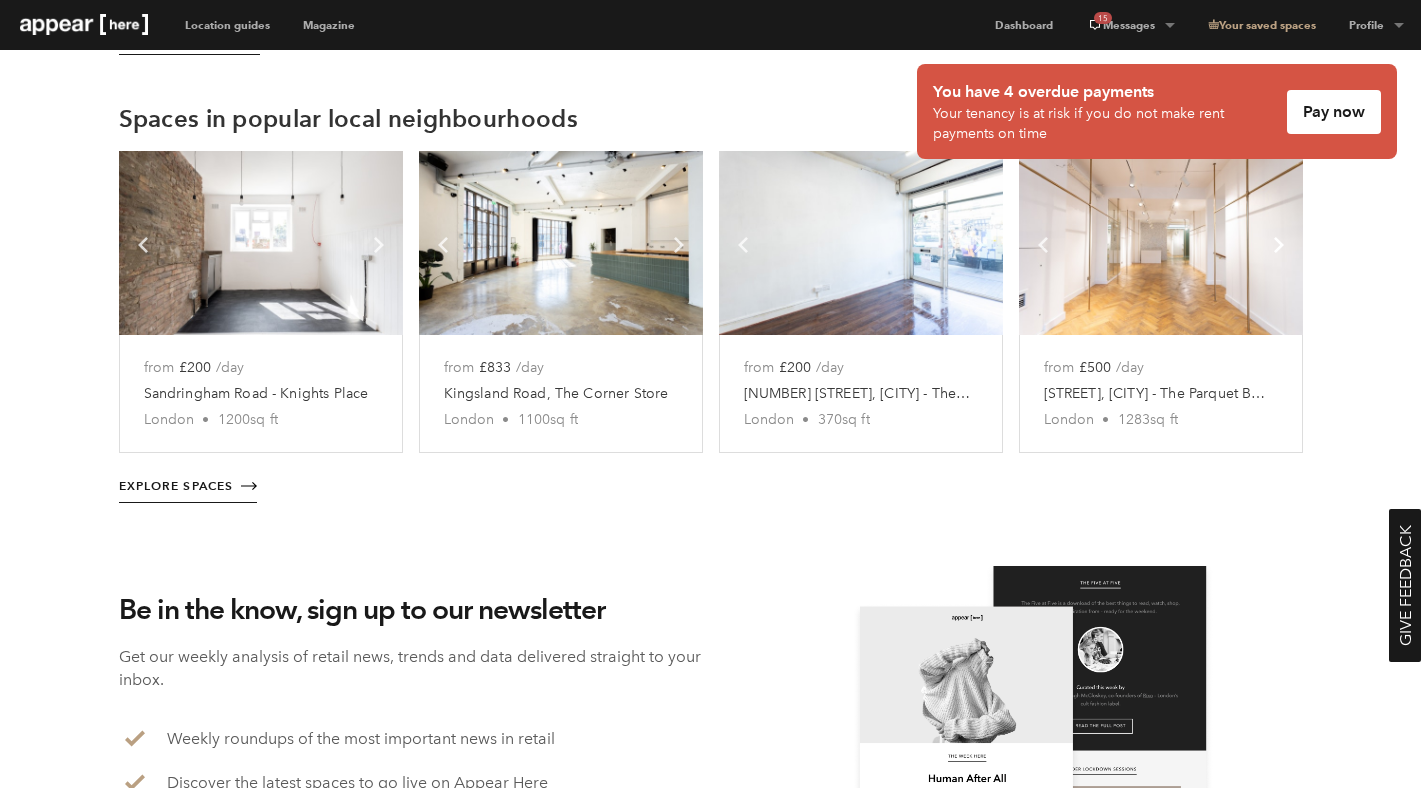 click on "Chevron-up" at bounding box center (379, 245) 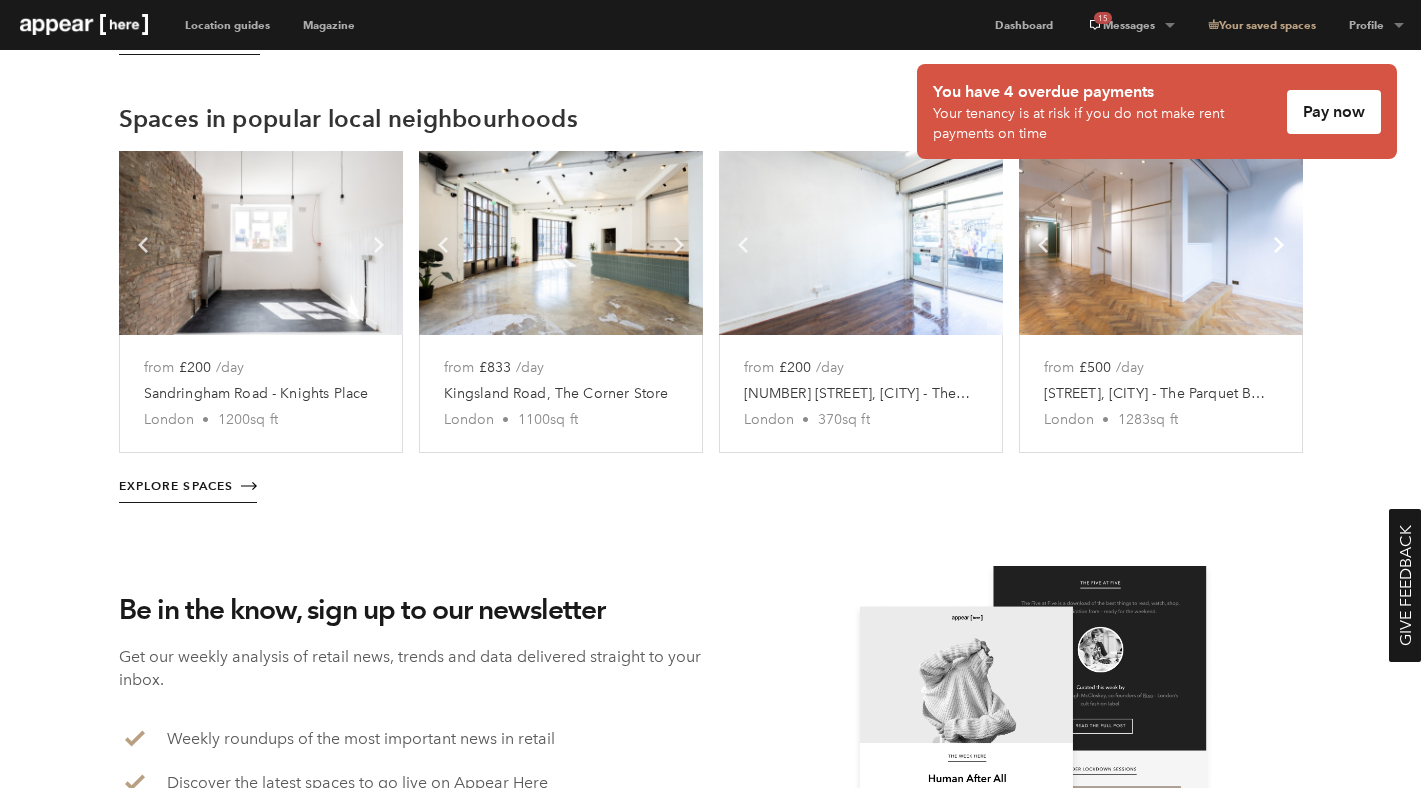 click on "Chevron-up" at bounding box center (379, 245) 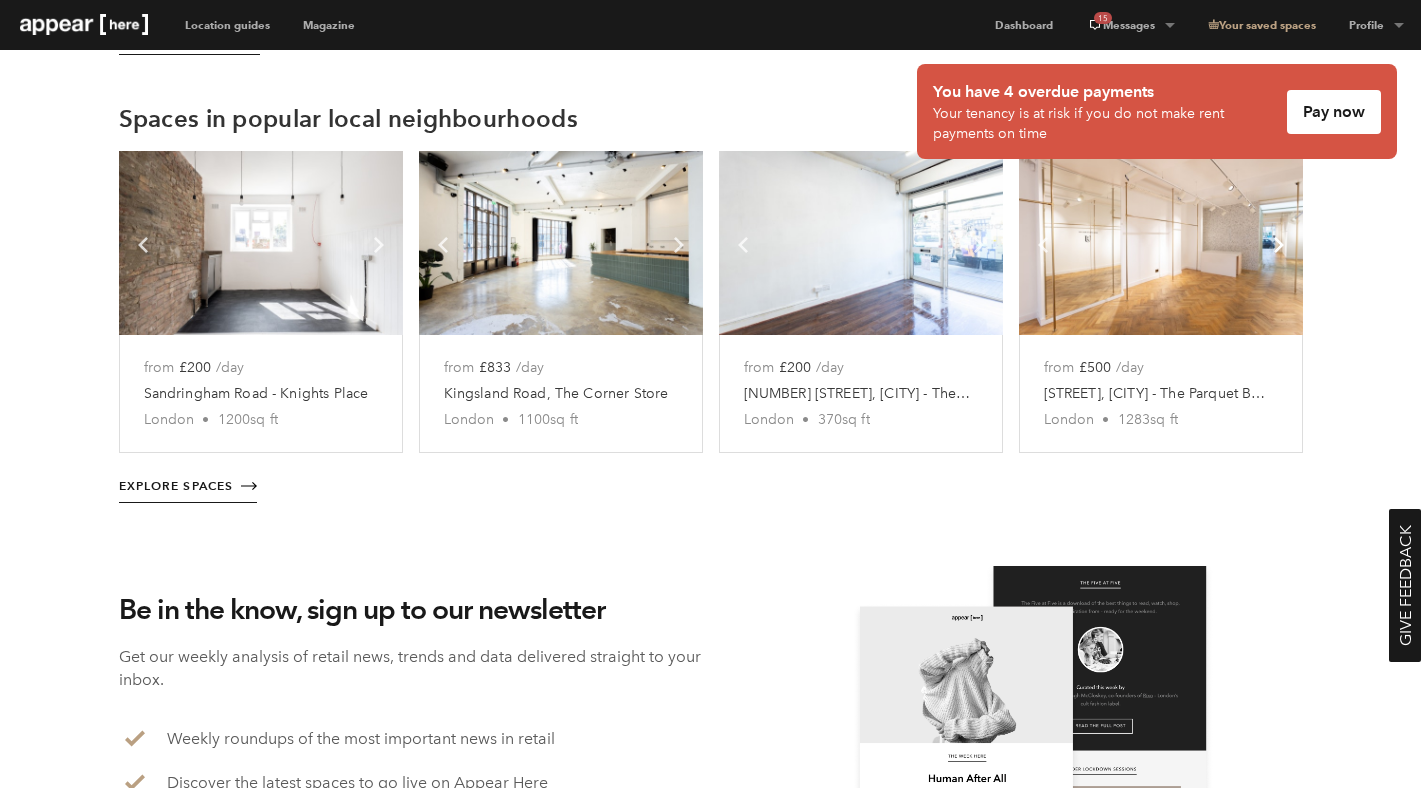 click on "Chevron-up" at bounding box center [379, 245] 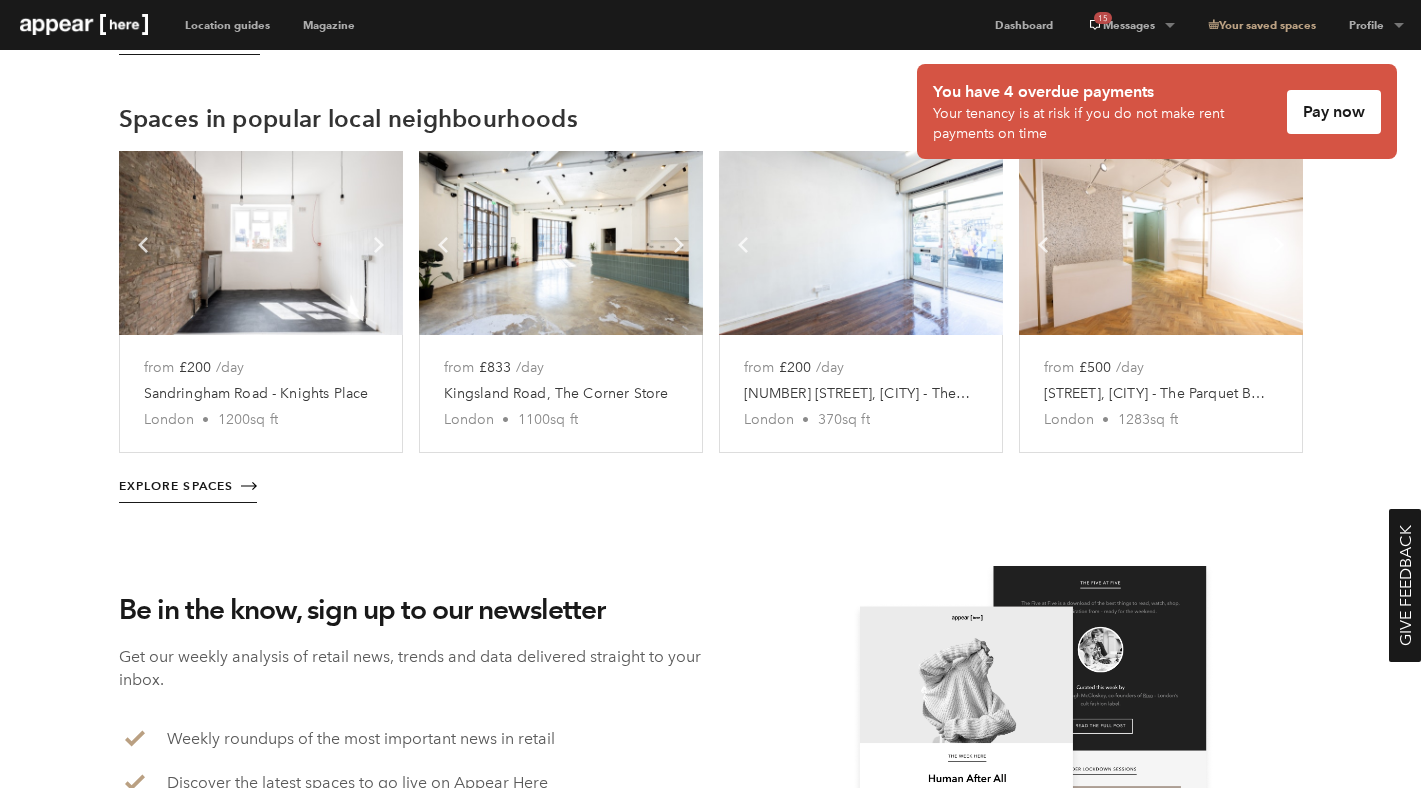 click on "Chevron-up" at bounding box center (379, 245) 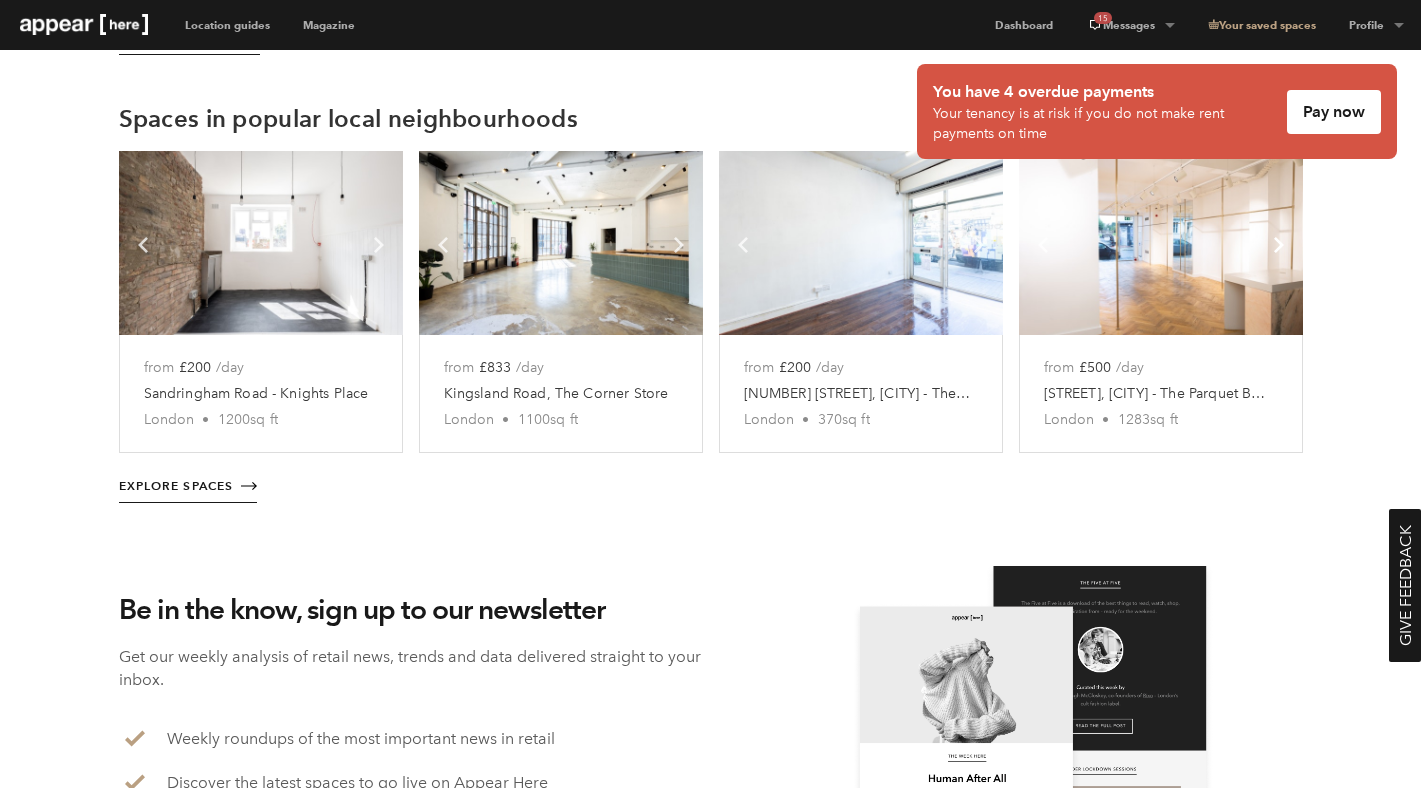 click on "Chevron-up" at bounding box center [379, 245] 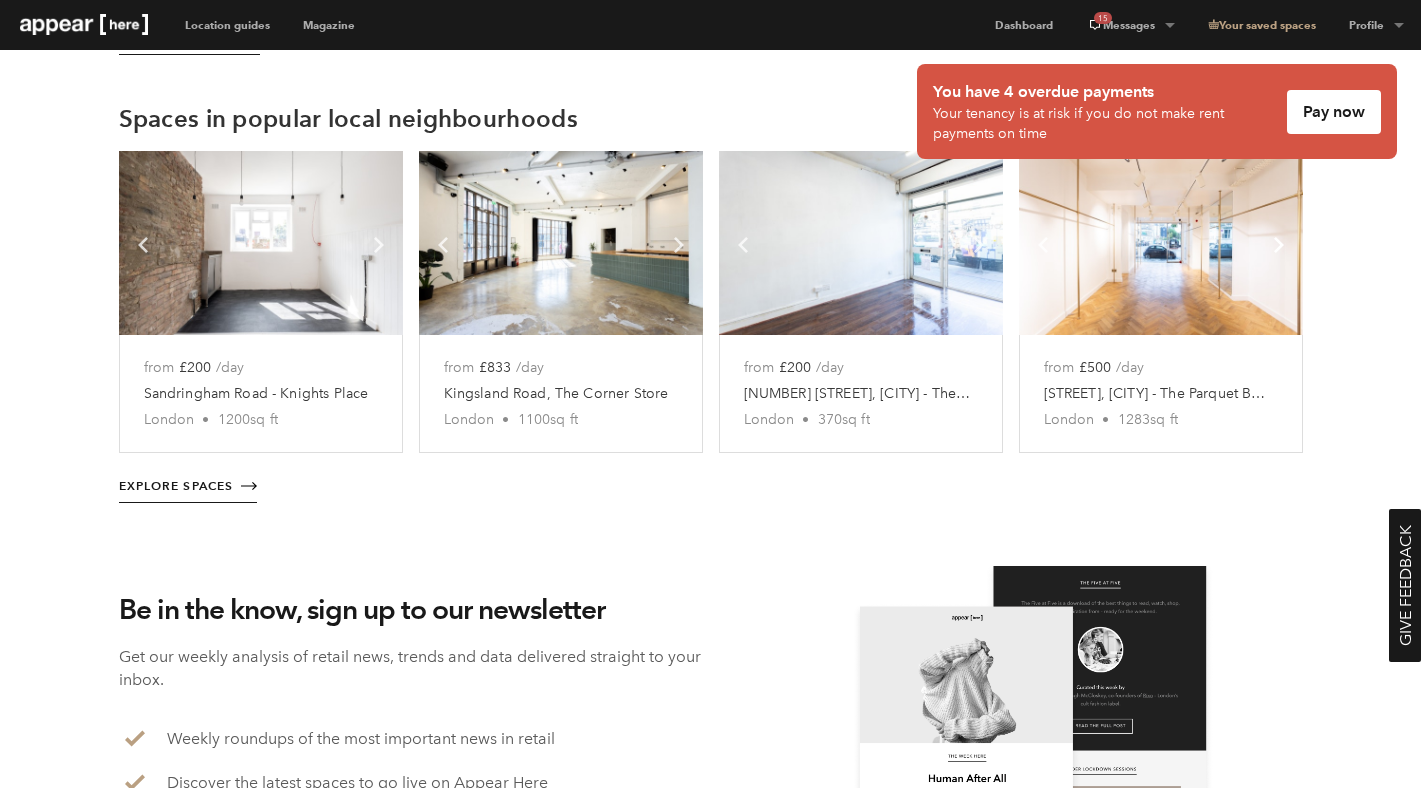 click on "Chevron-up" at bounding box center (379, 245) 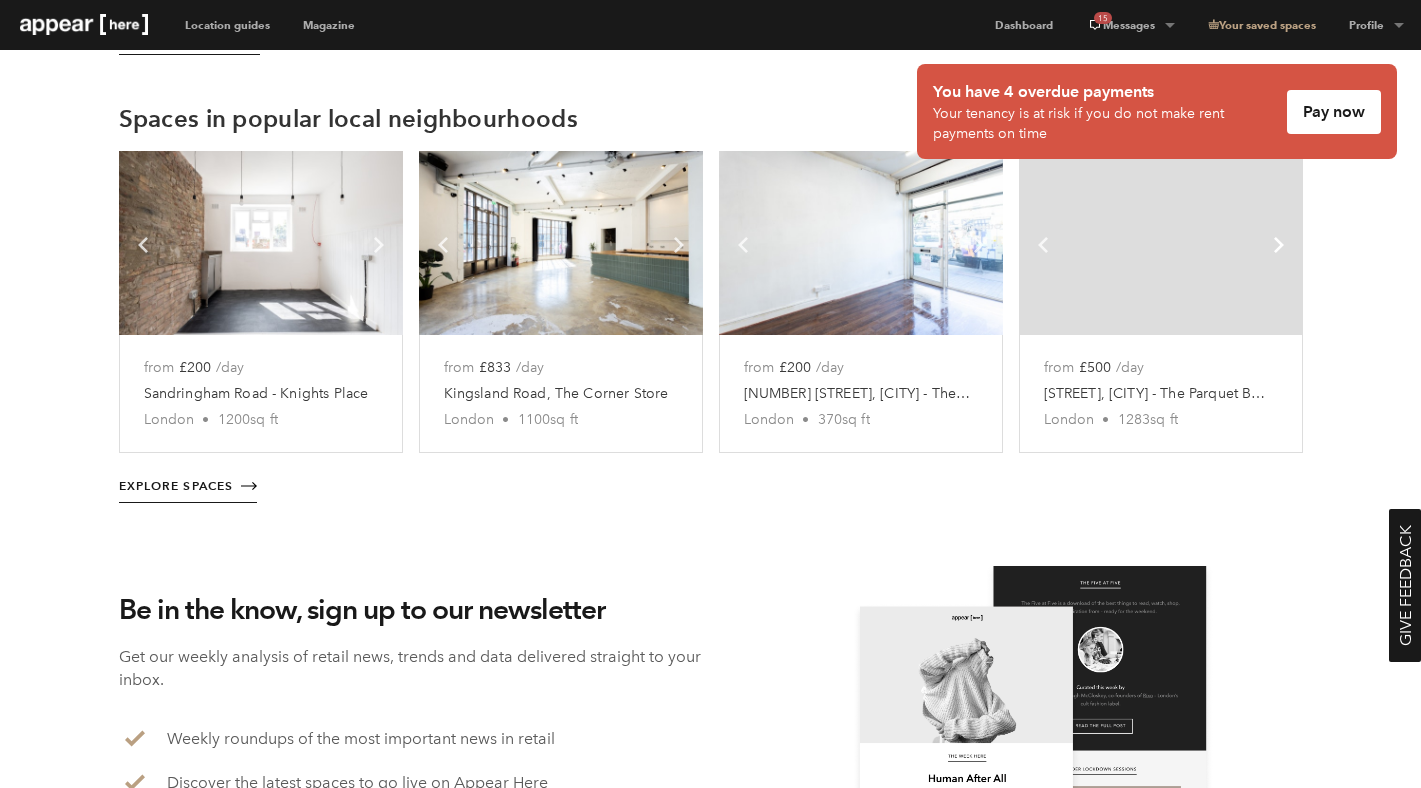 click on "Chevron-up" at bounding box center [379, 245] 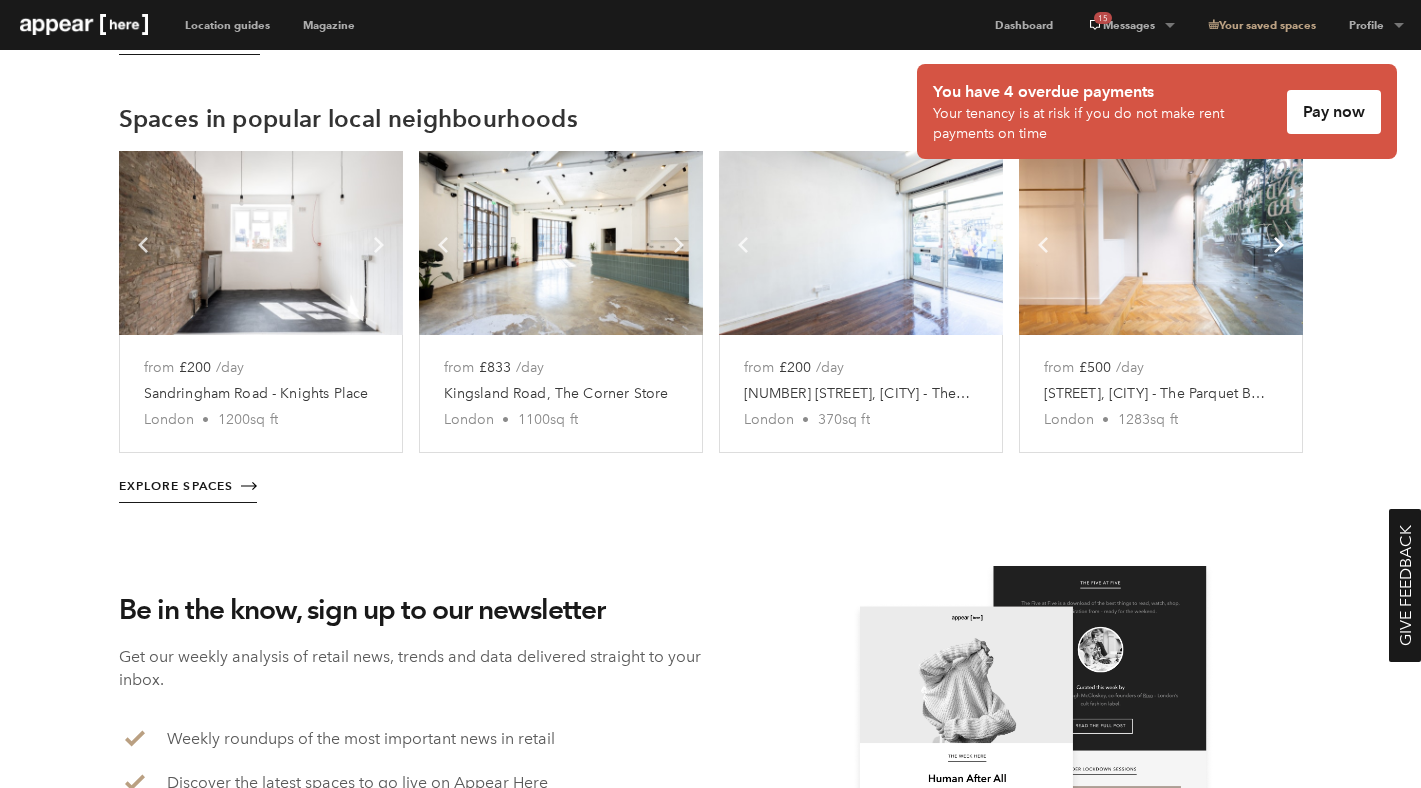 click on "Chevron-up" at bounding box center [379, 245] 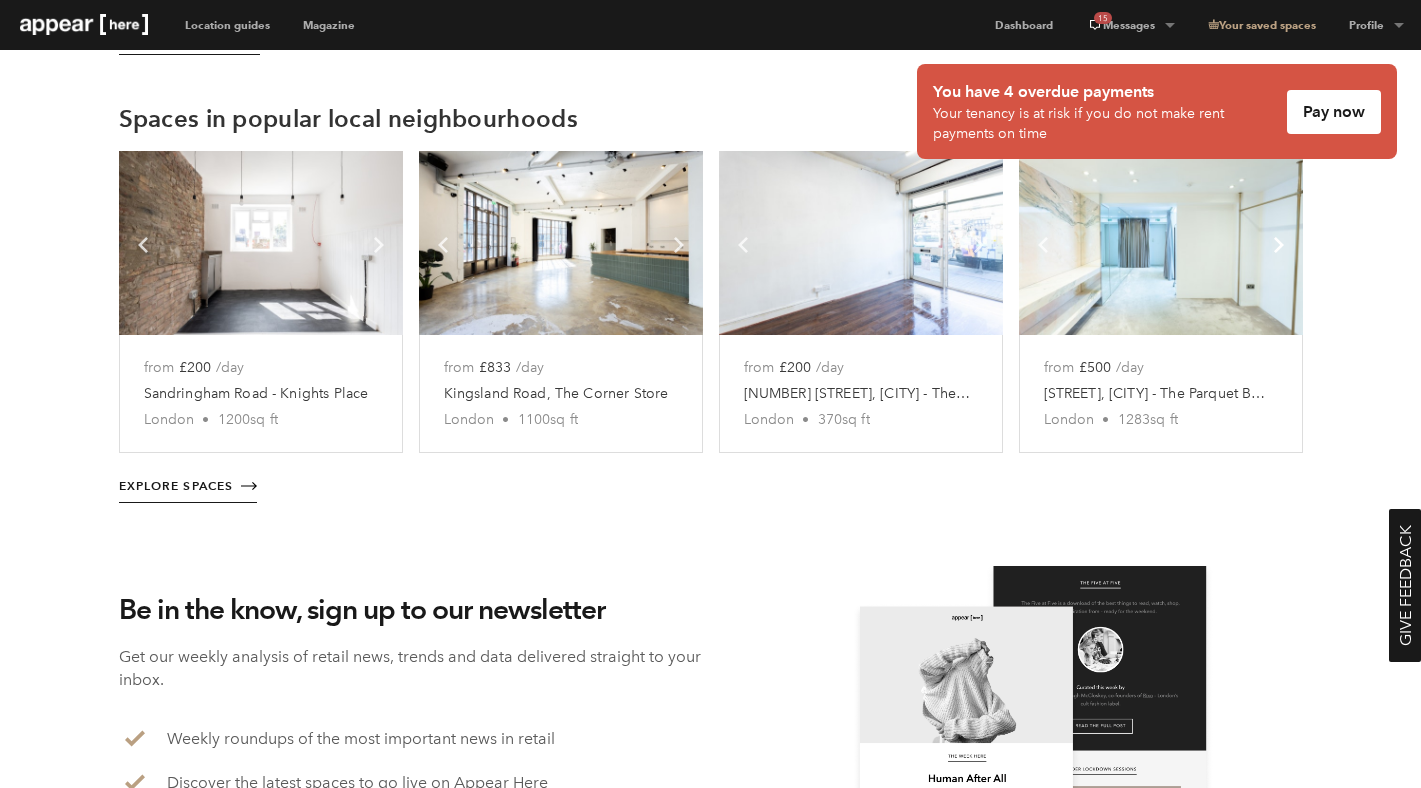 click on "Chevron-up" at bounding box center [379, 245] 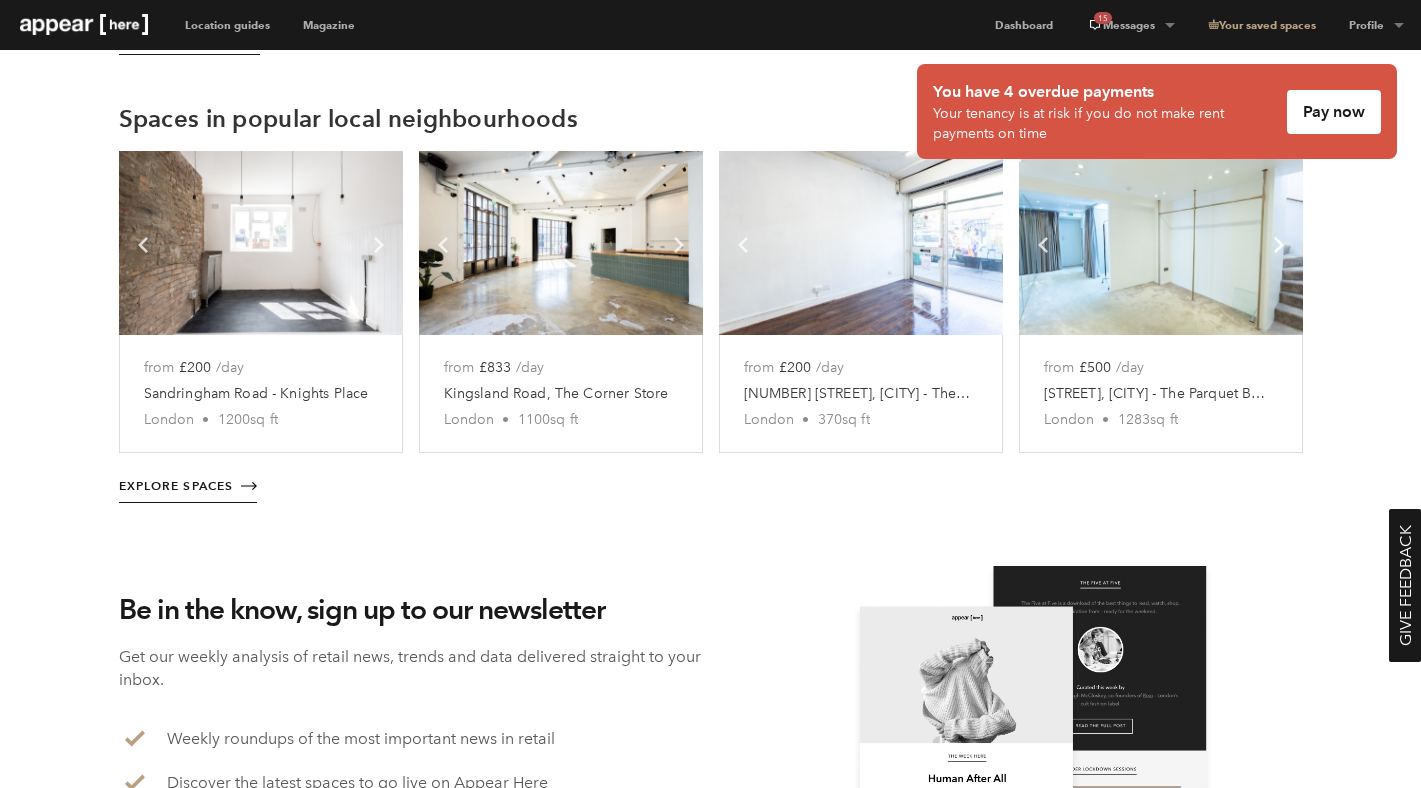 click on "Chevron-up" at bounding box center [379, 245] 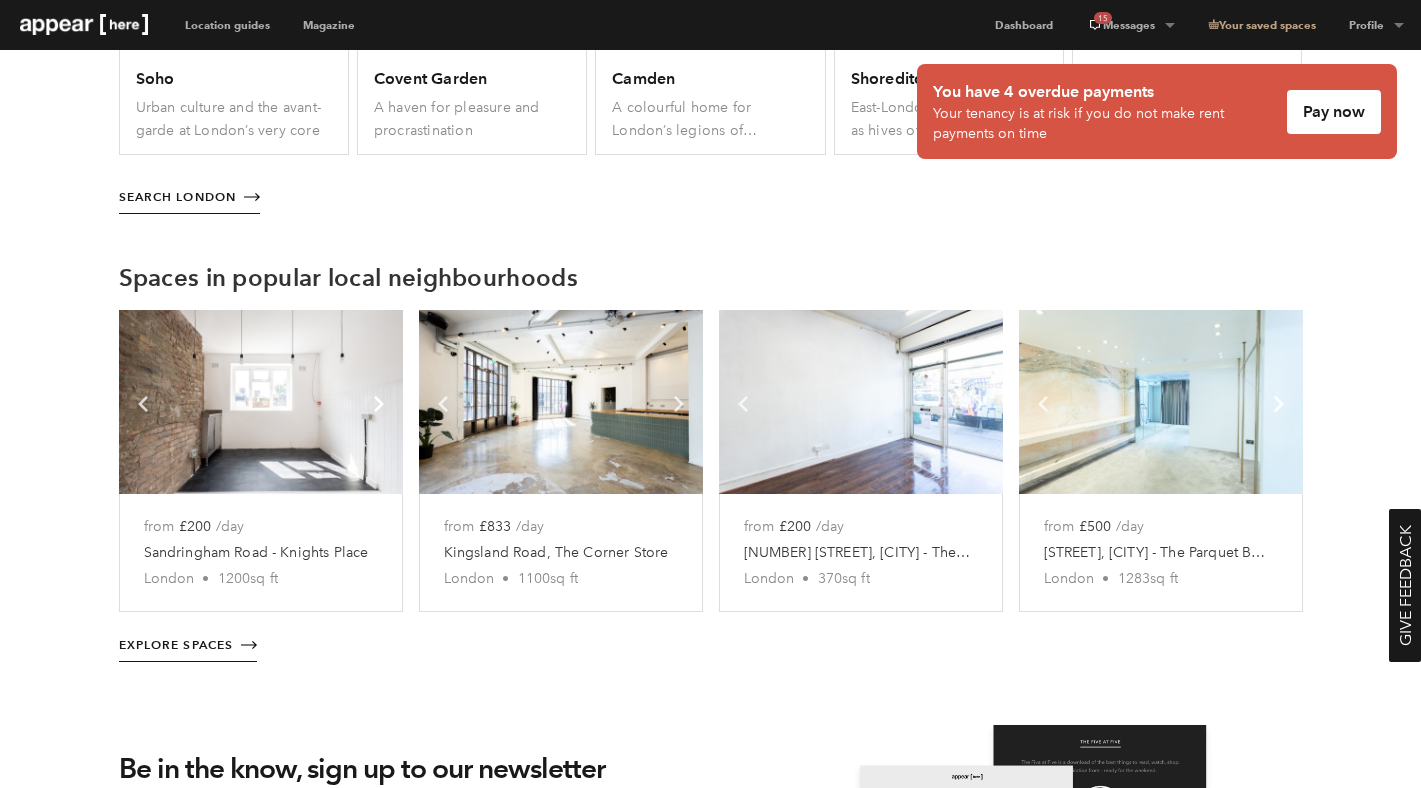 scroll, scrollTop: 3189, scrollLeft: 0, axis: vertical 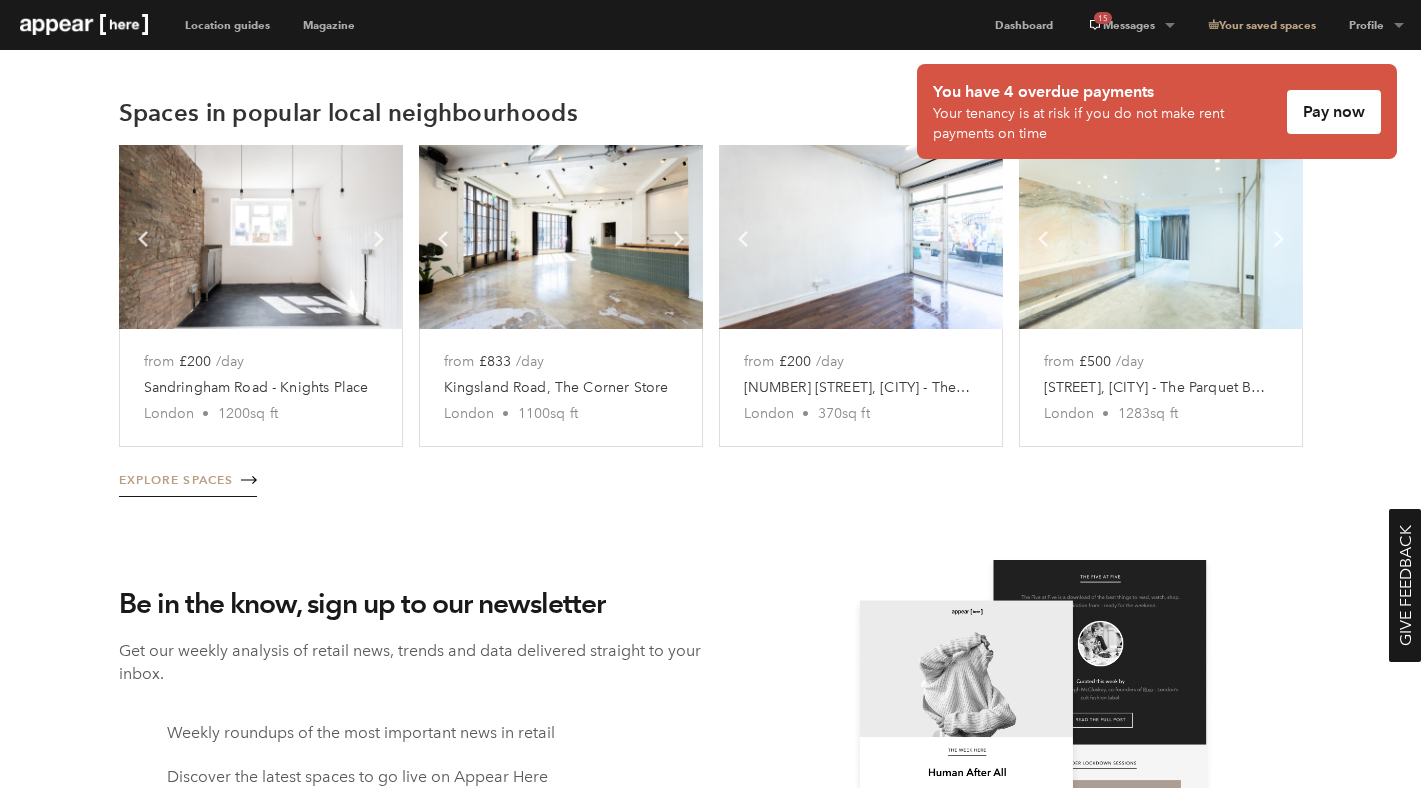 click on "Explore spaces" at bounding box center [180, 480] 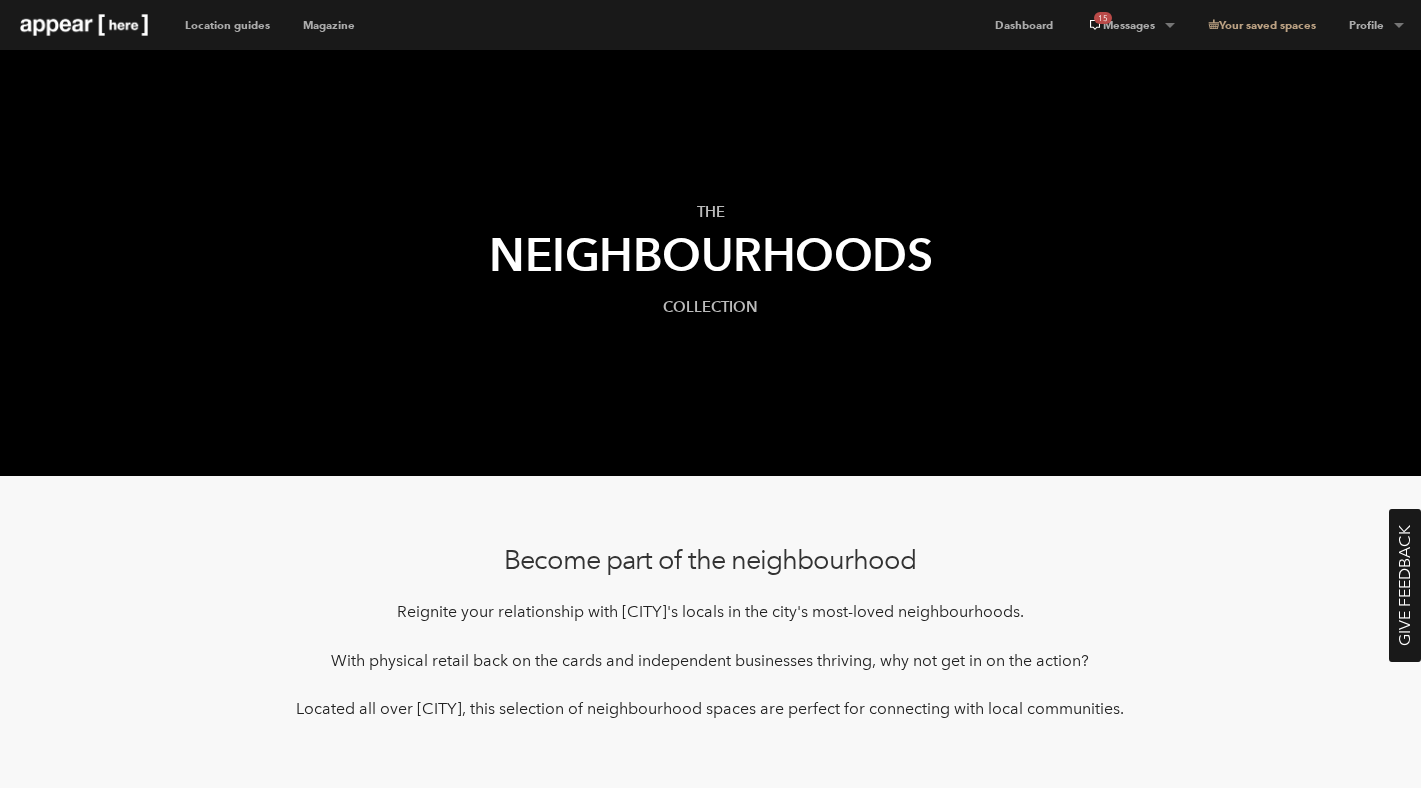 scroll, scrollTop: 0, scrollLeft: 0, axis: both 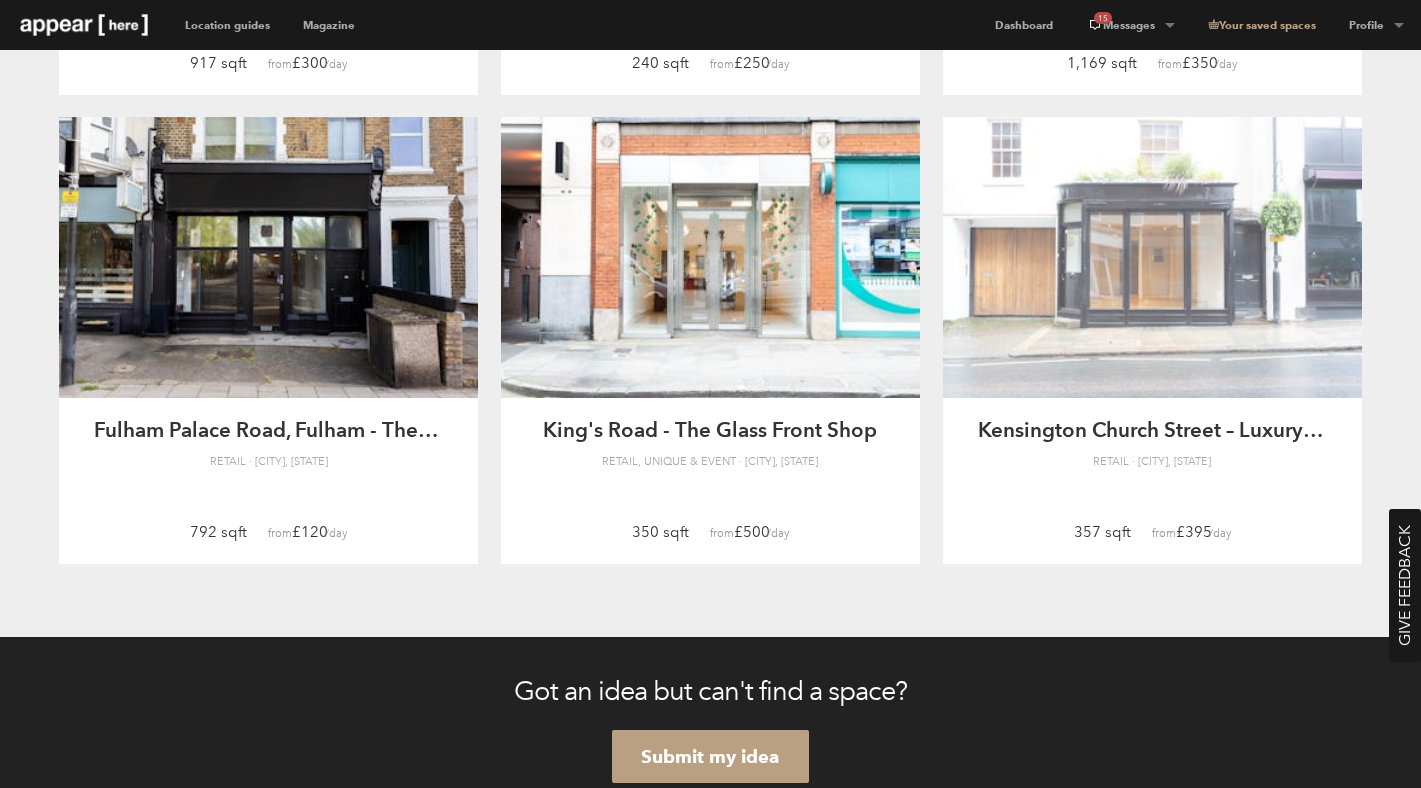 click at bounding box center (1152, 257) 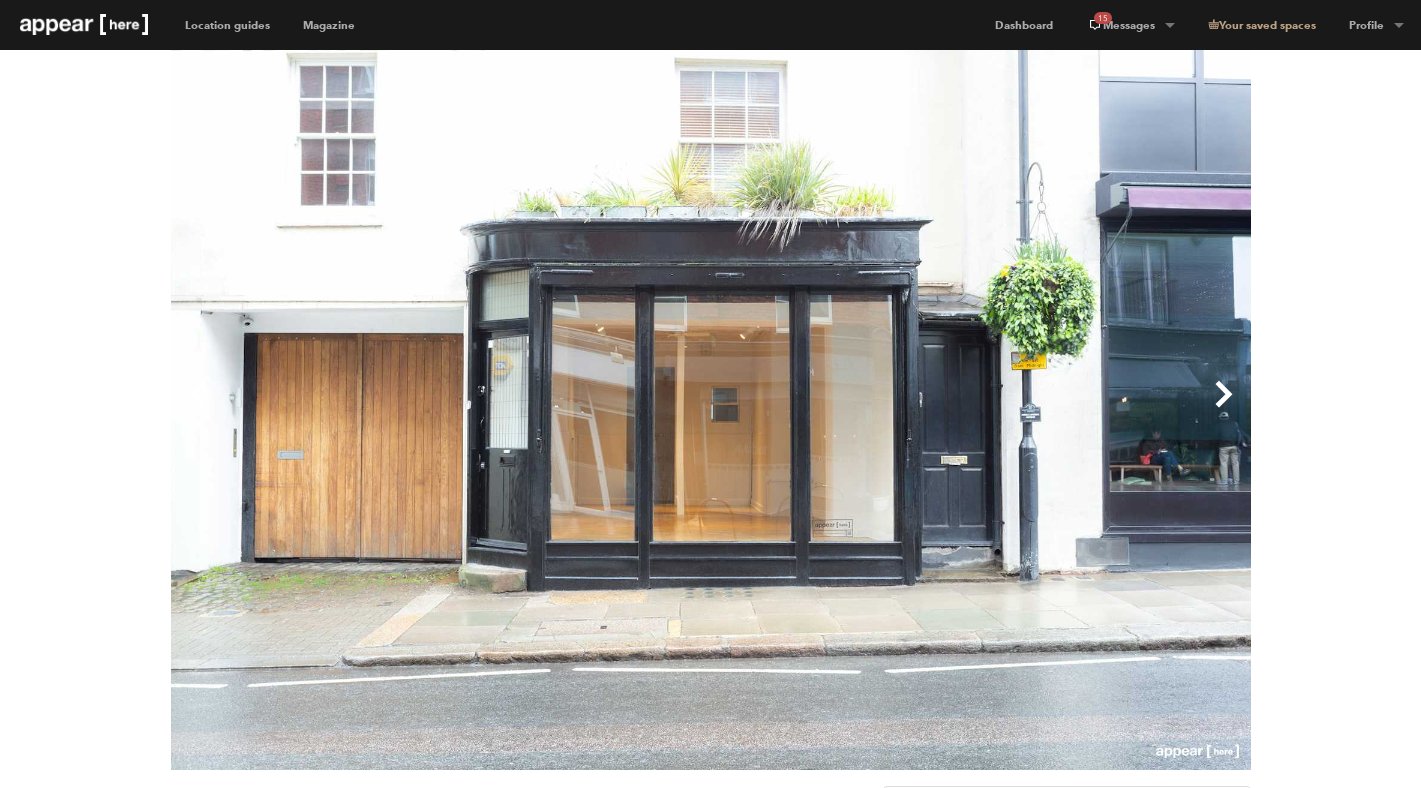 scroll, scrollTop: 0, scrollLeft: 0, axis: both 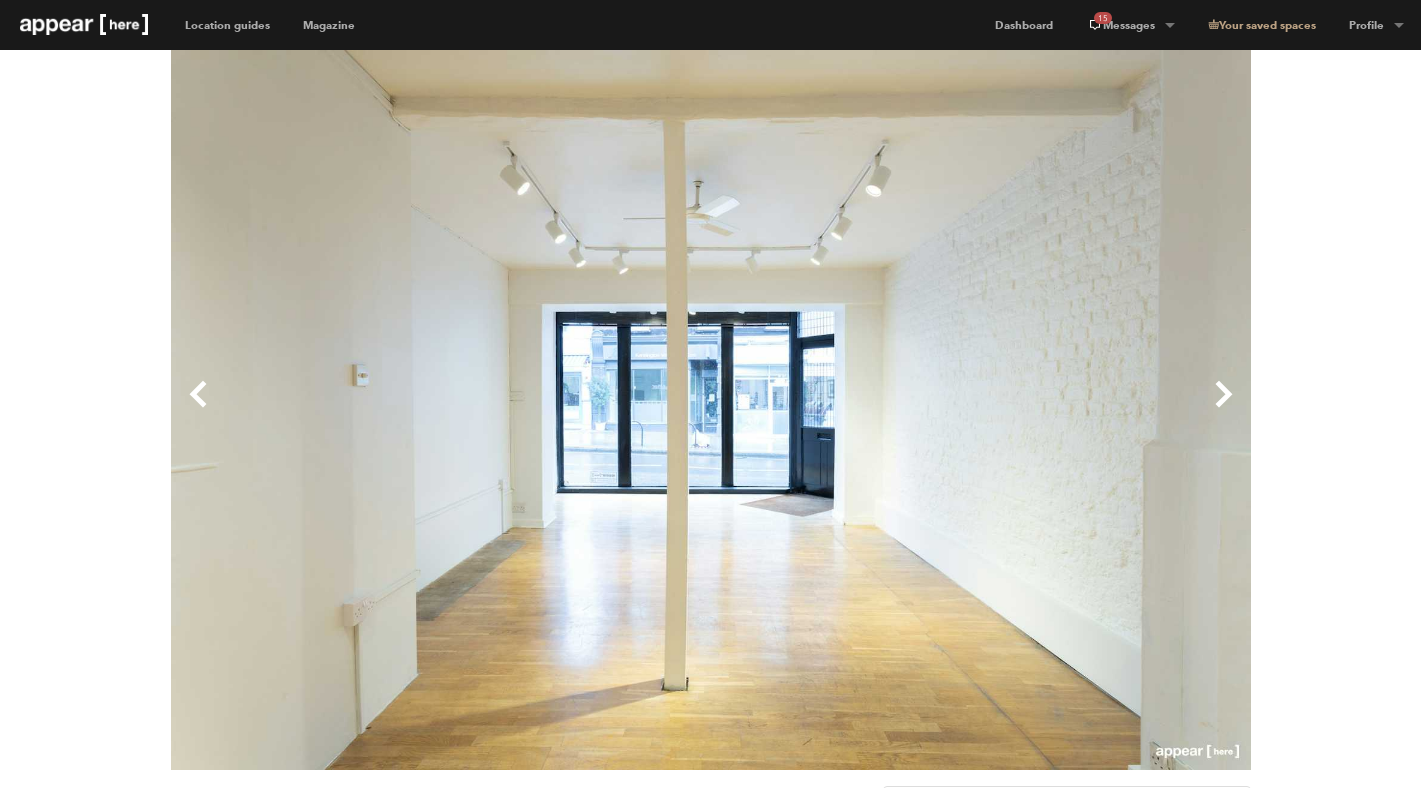 click on "Next" at bounding box center (981, 410) 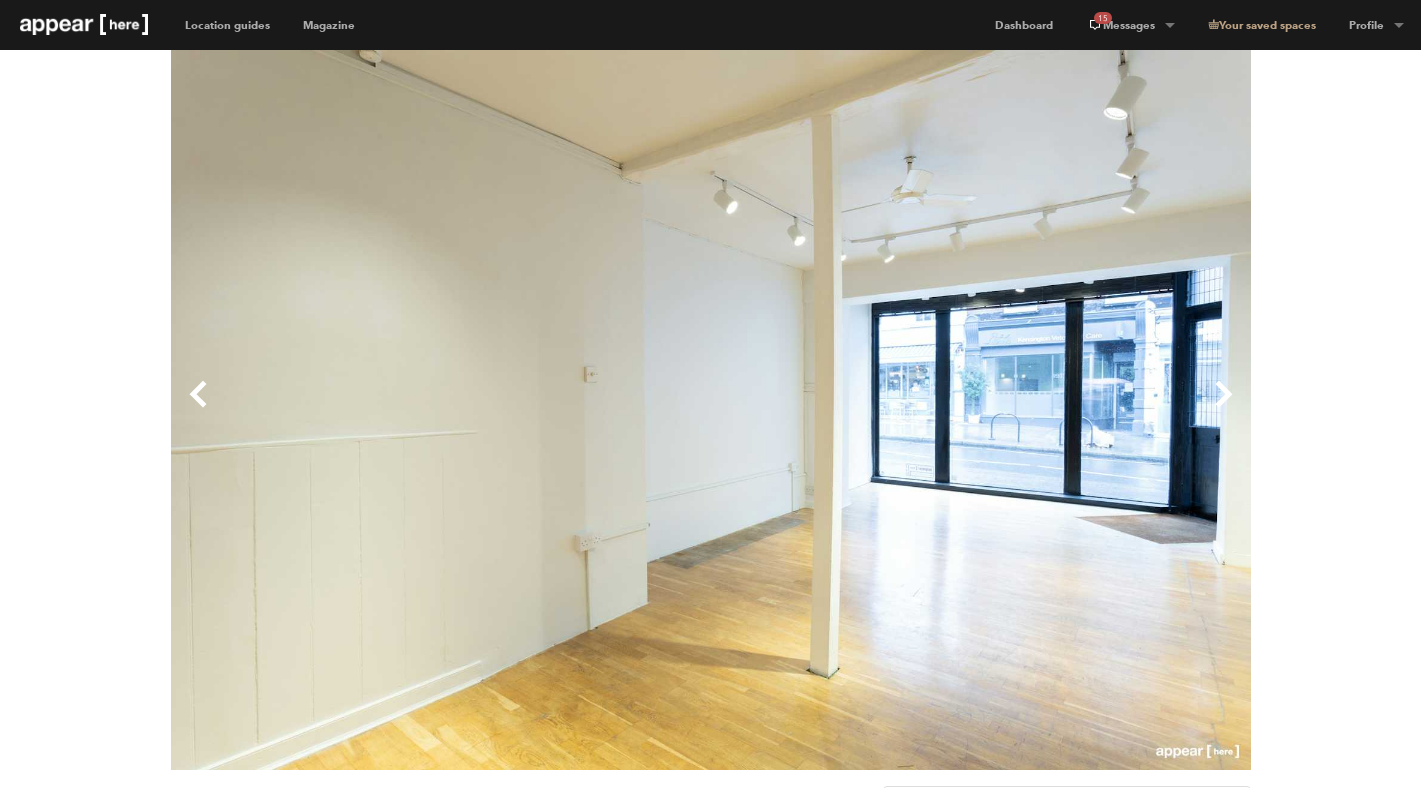 click on "Next" at bounding box center (981, 410) 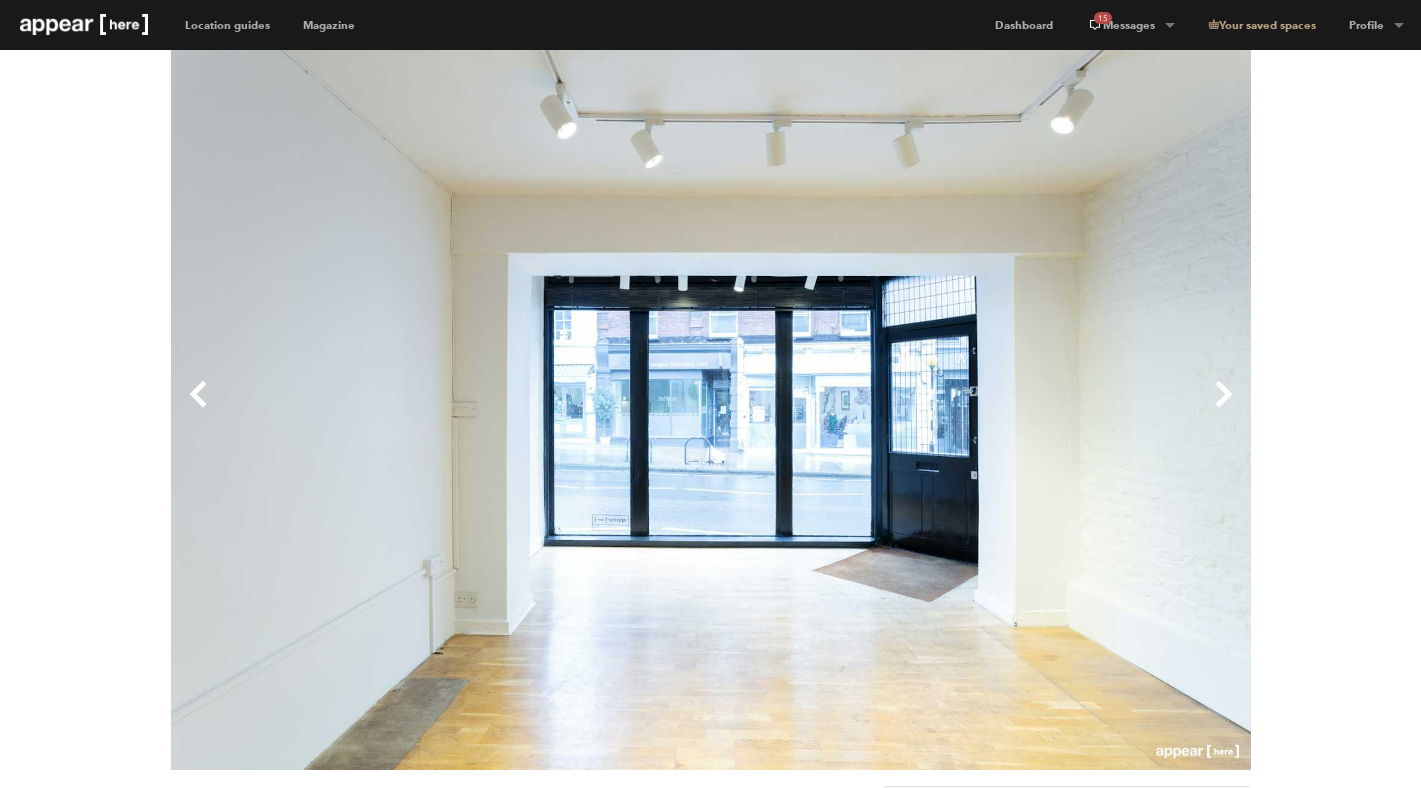 click on "Next" at bounding box center (981, 410) 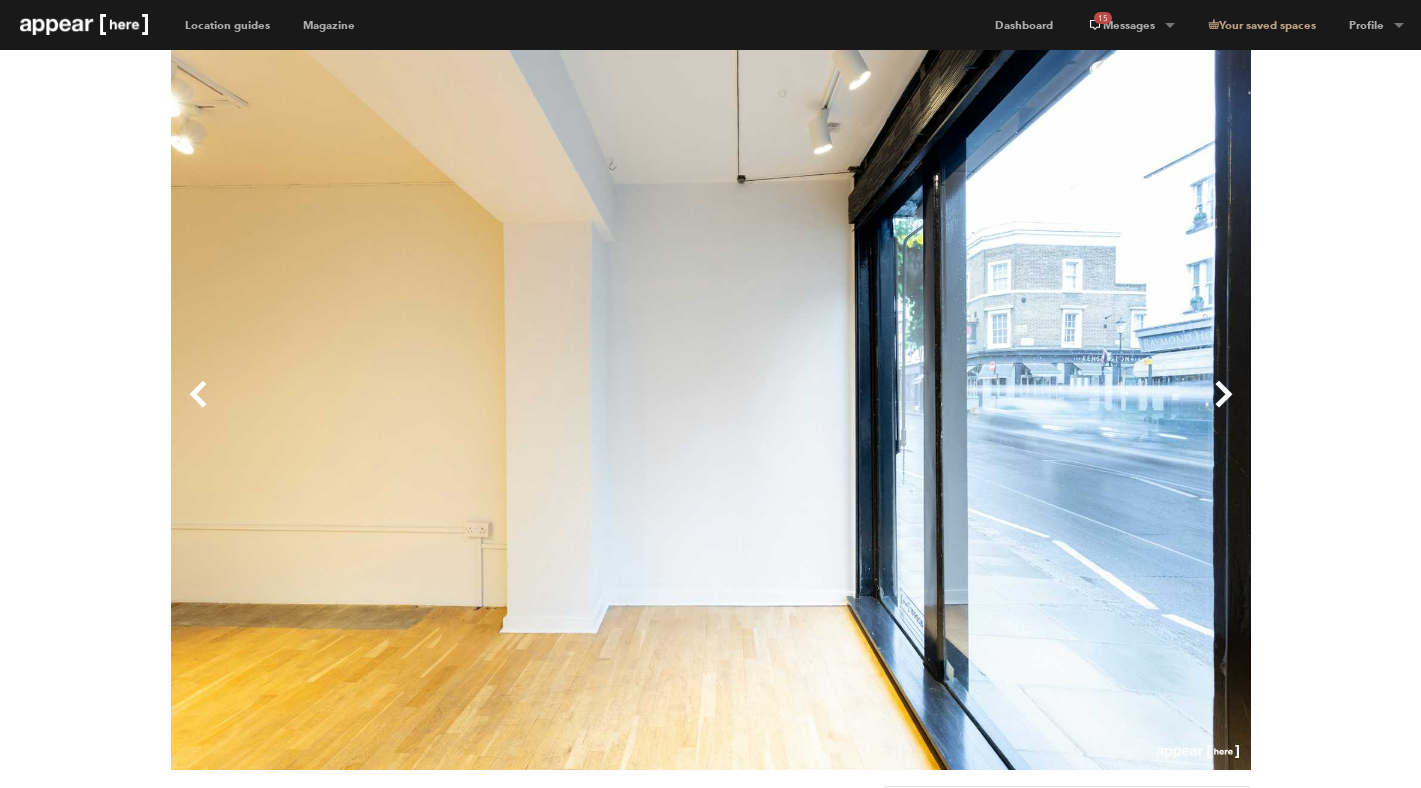 click on "Next" at bounding box center (981, 410) 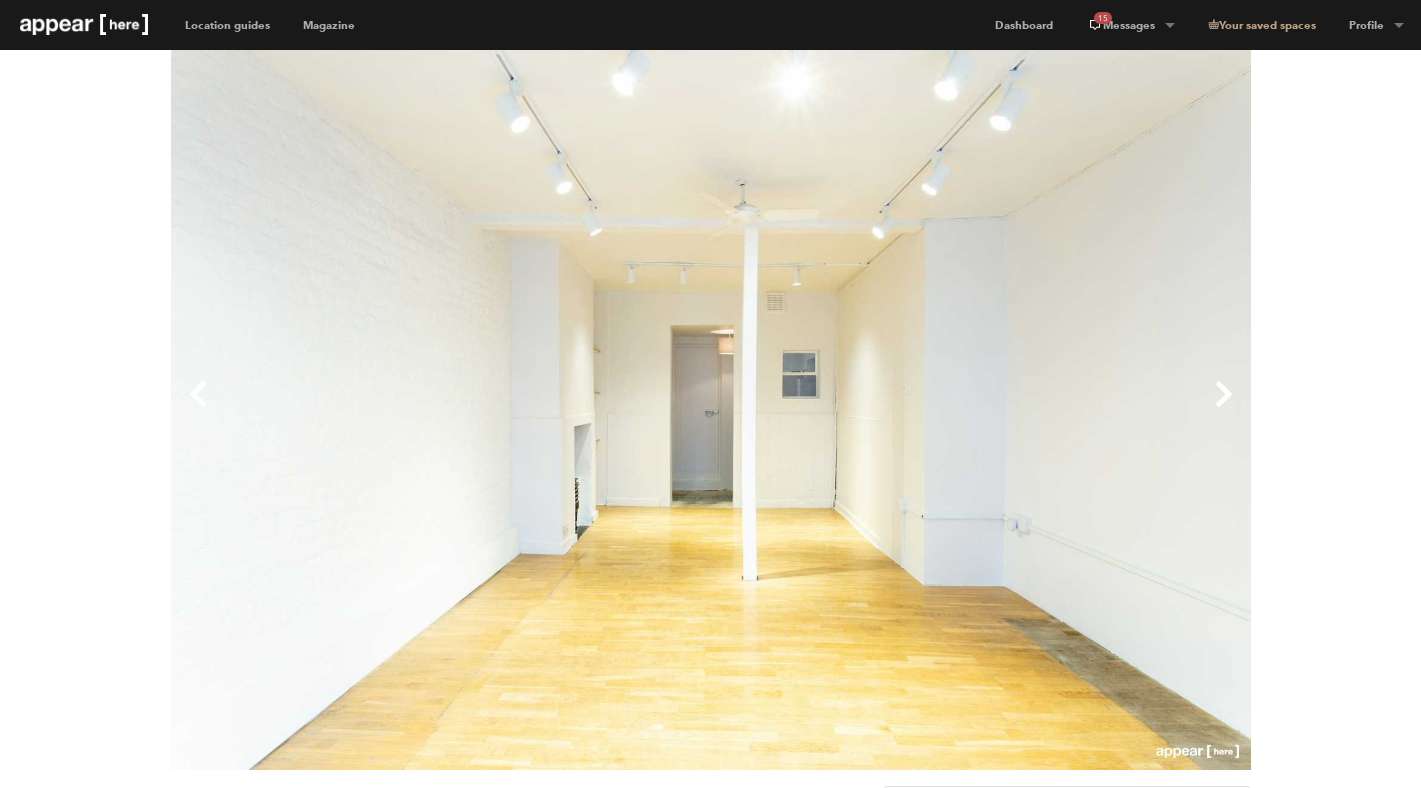 click on "Next" at bounding box center (981, 410) 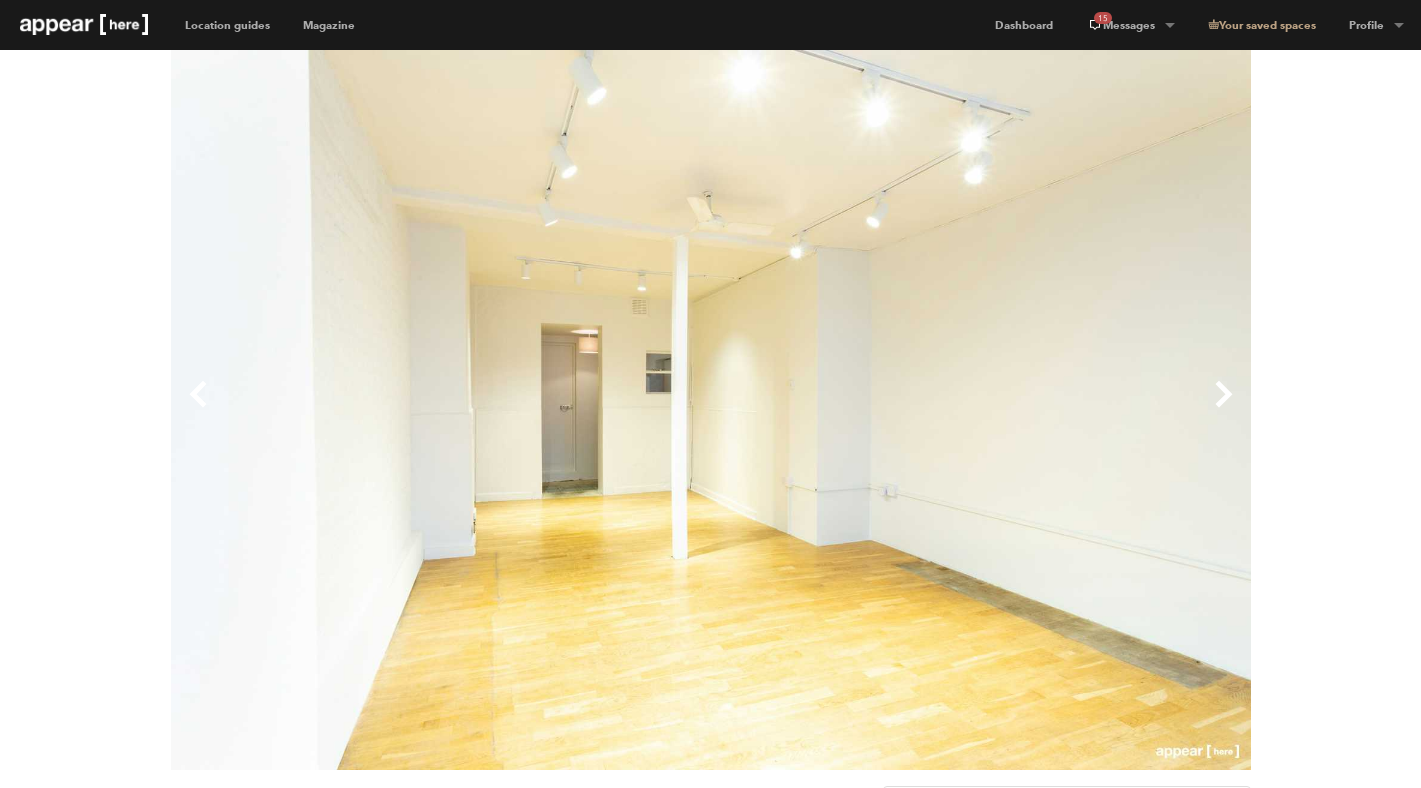 click on "Next" at bounding box center [981, 410] 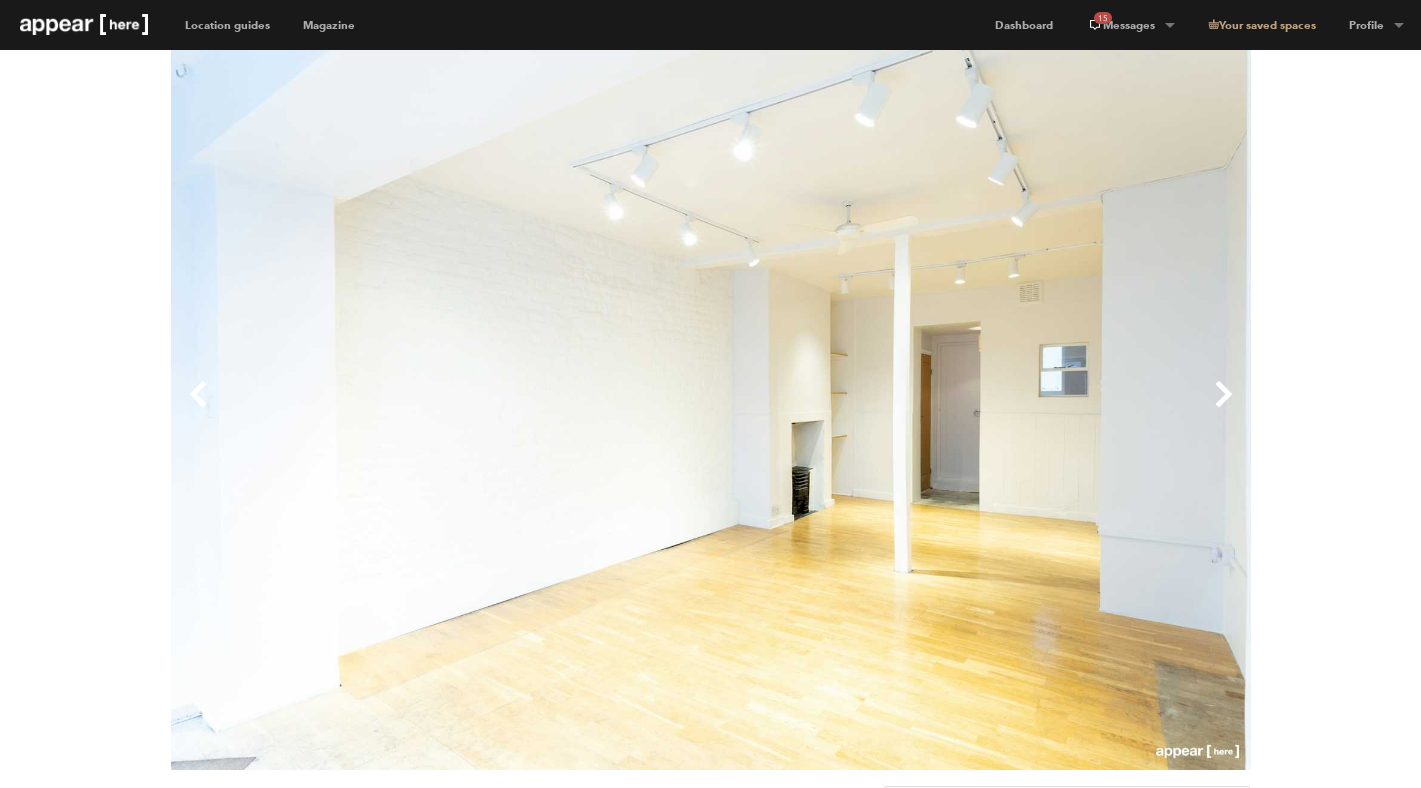 click on "Next" at bounding box center [981, 410] 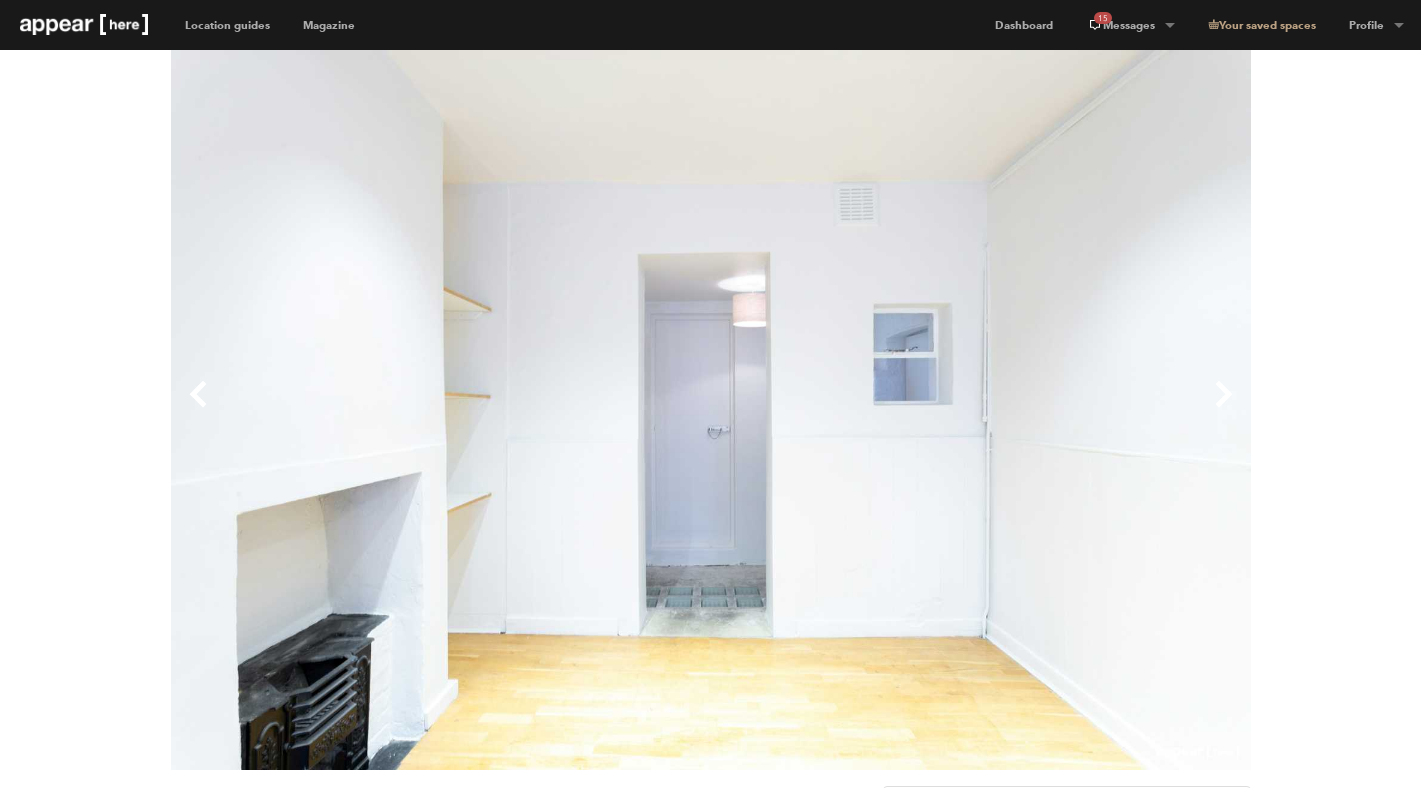 click on "Next" at bounding box center (981, 410) 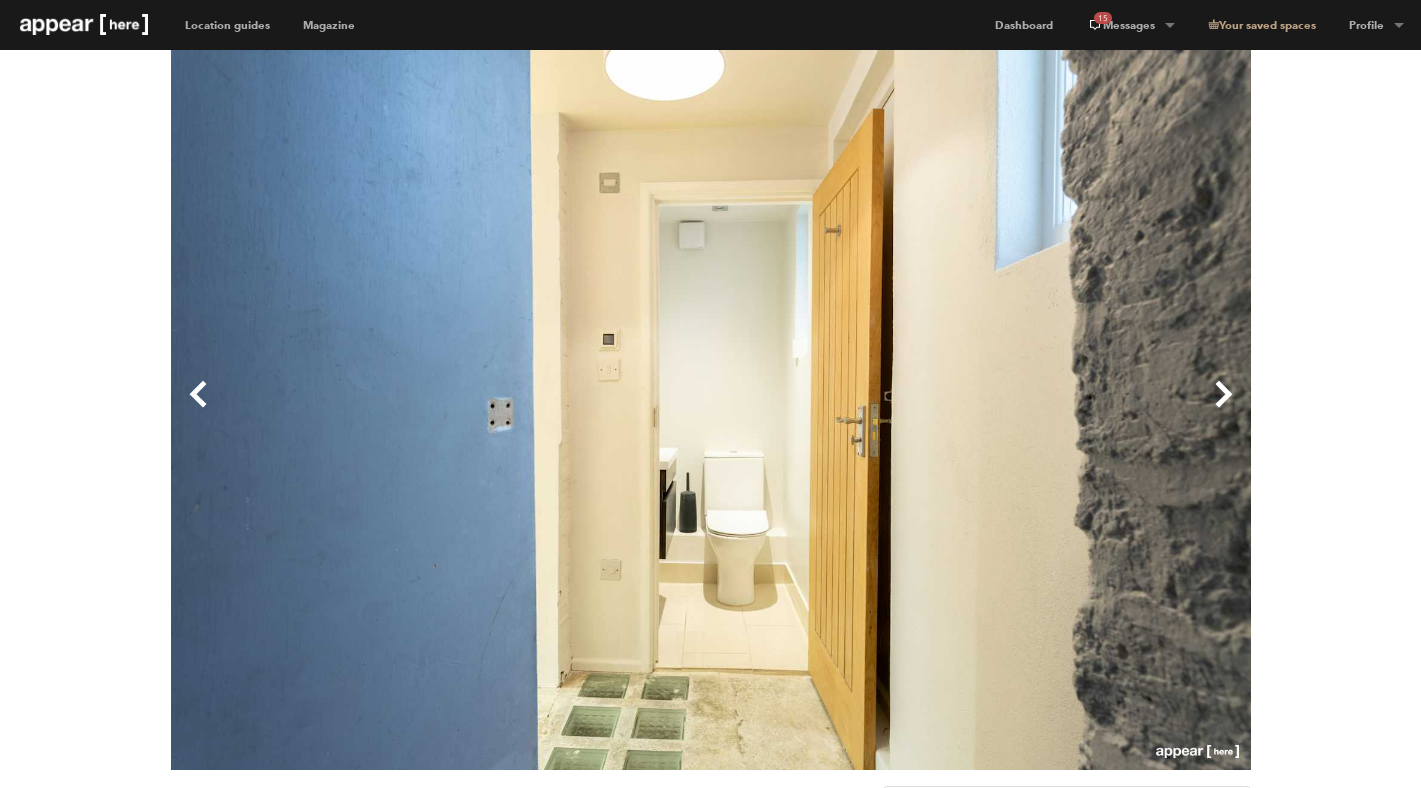 click on "Next" at bounding box center [981, 410] 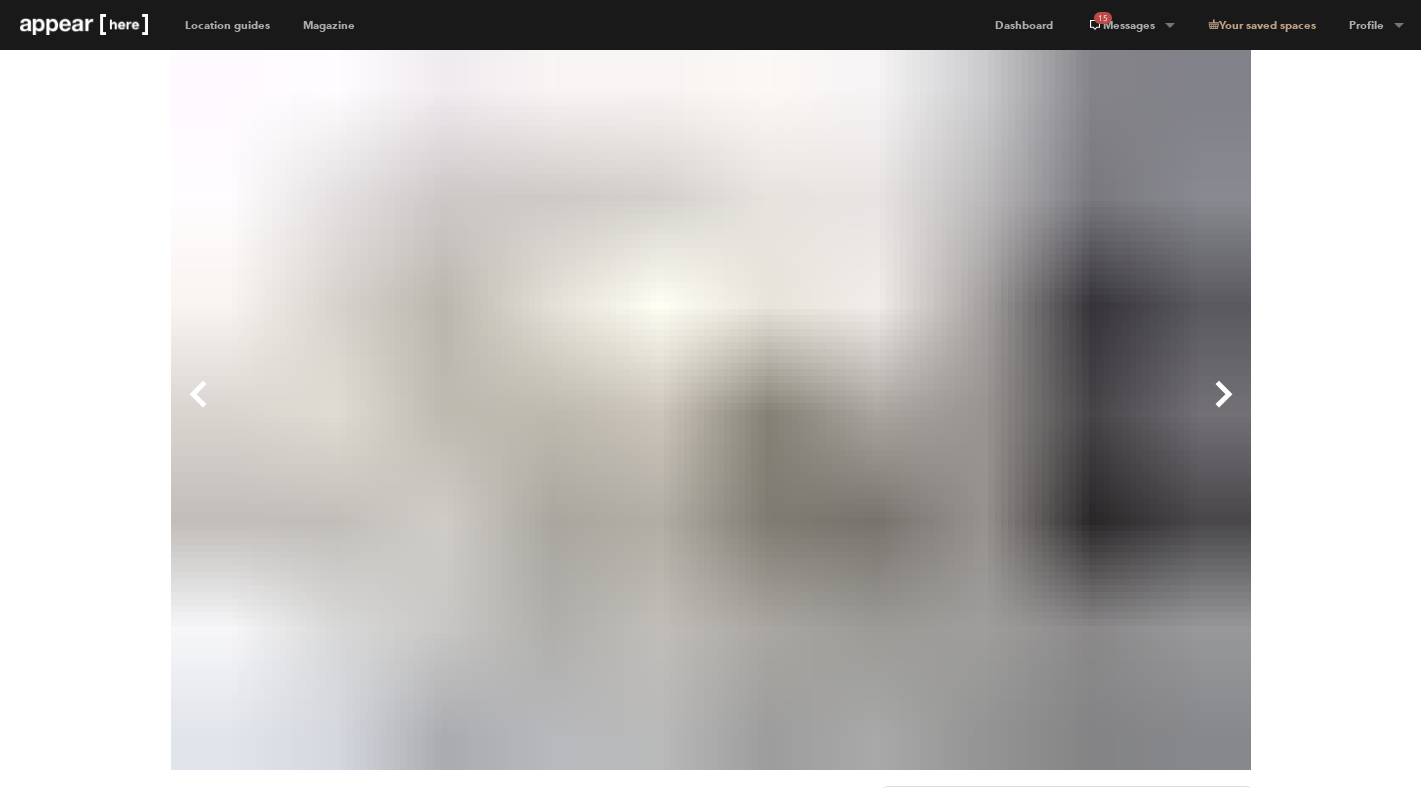 click on "Next" at bounding box center [981, 410] 